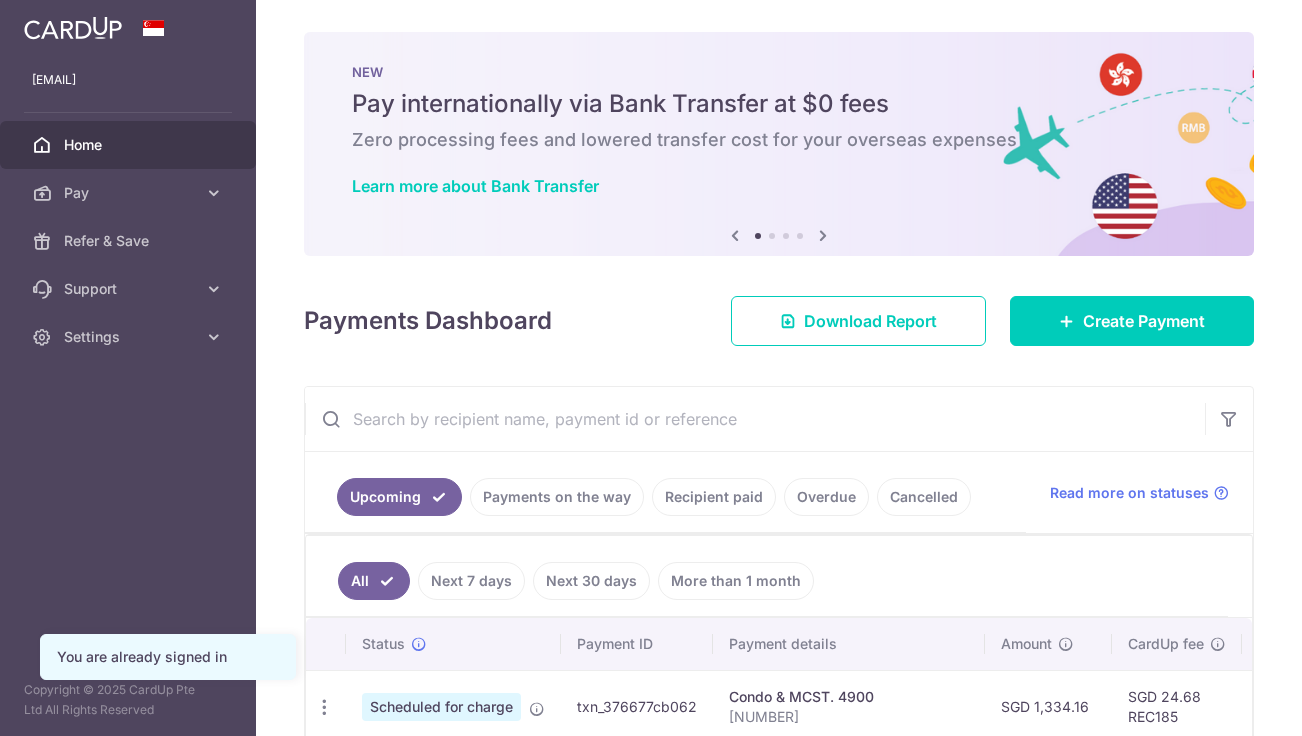 scroll, scrollTop: 0, scrollLeft: 0, axis: both 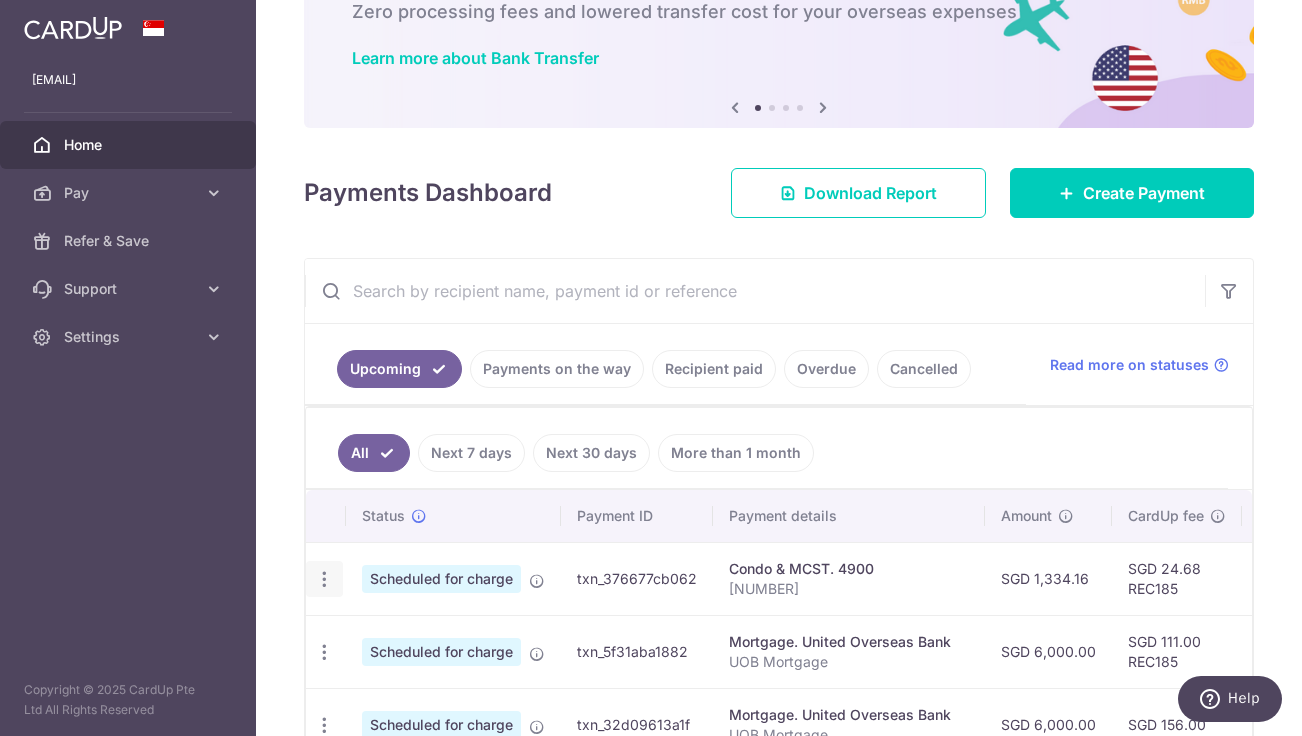 click at bounding box center (324, 579) 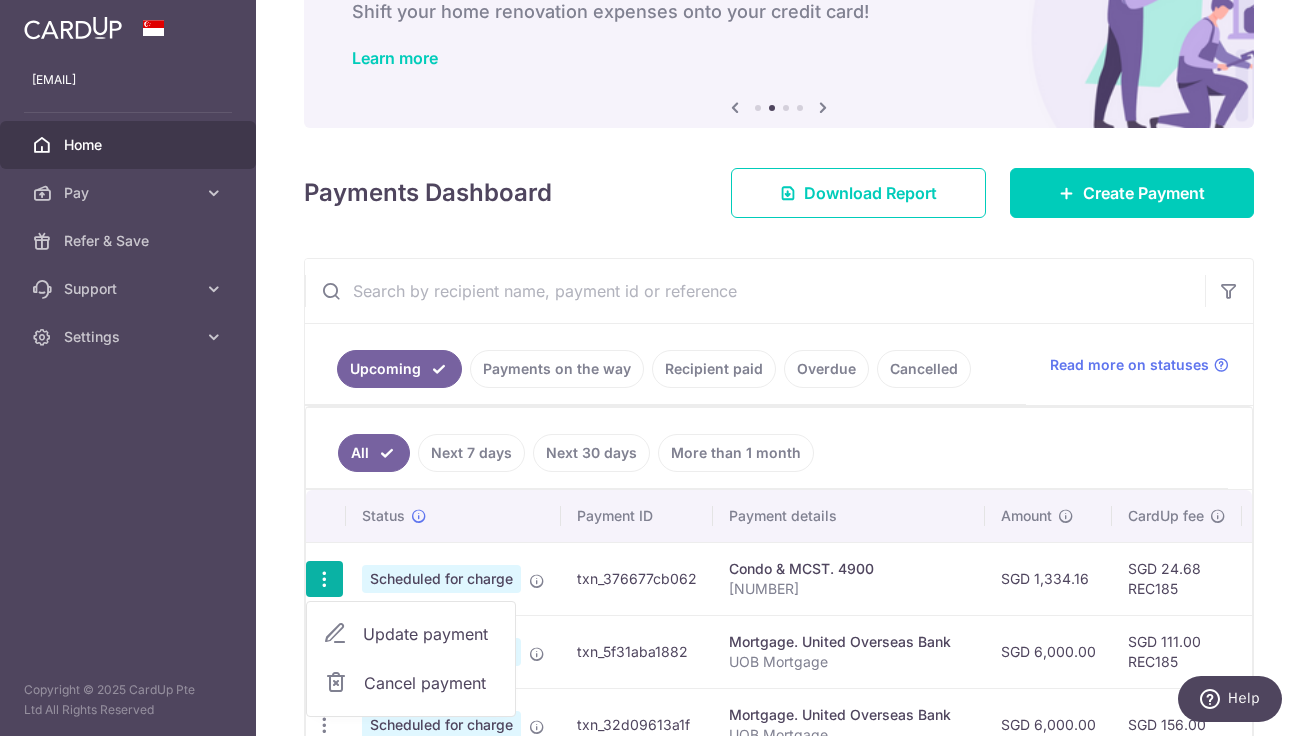 click on "All
Next 7 days
Next 30 days
More than 1 month" at bounding box center [767, 448] 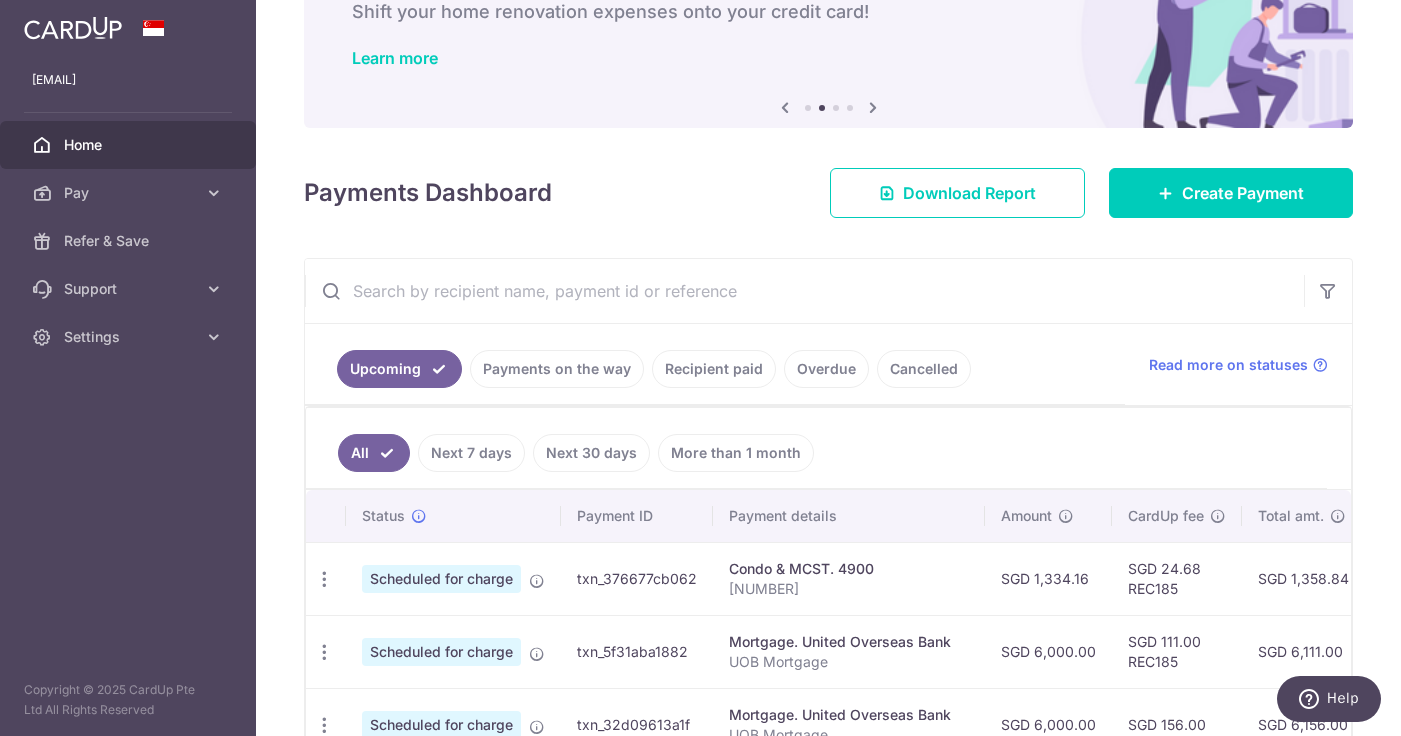scroll, scrollTop: 0, scrollLeft: 0, axis: both 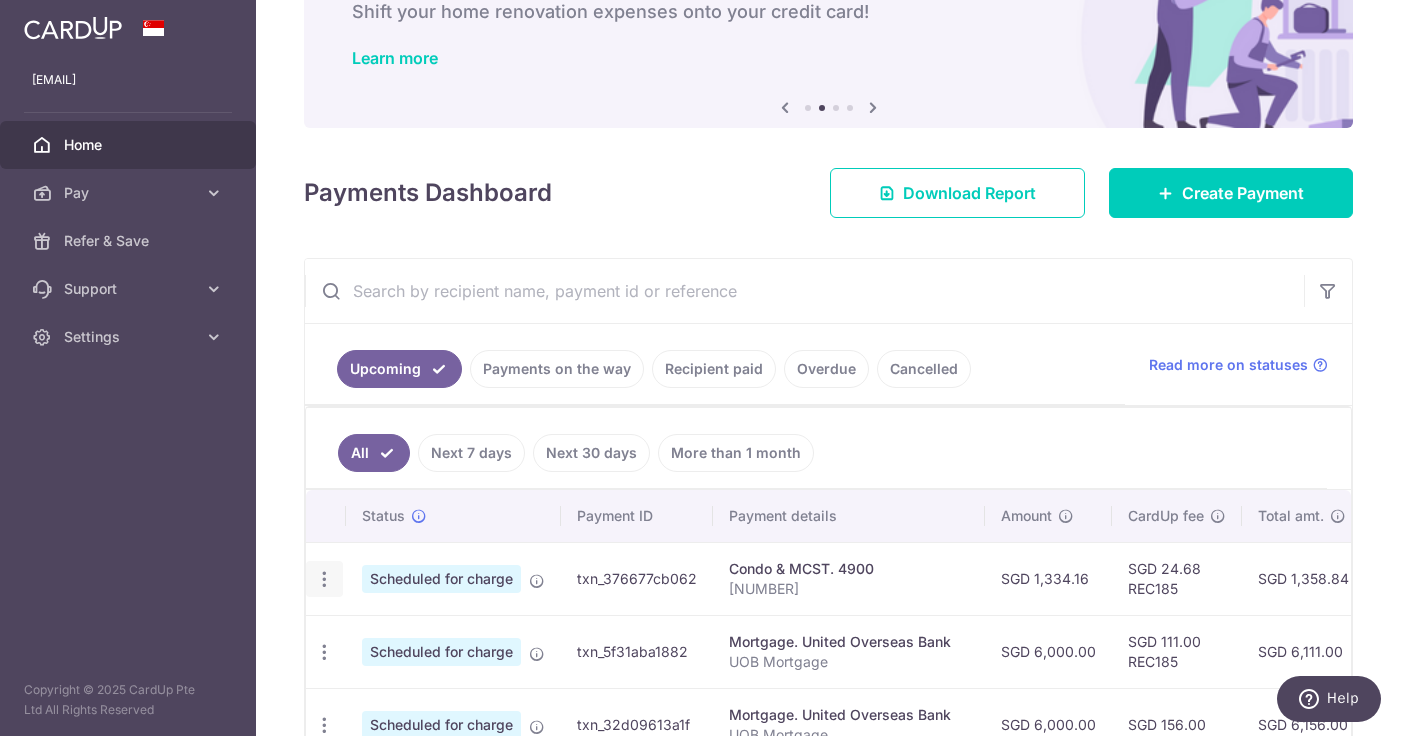 click at bounding box center (324, 579) 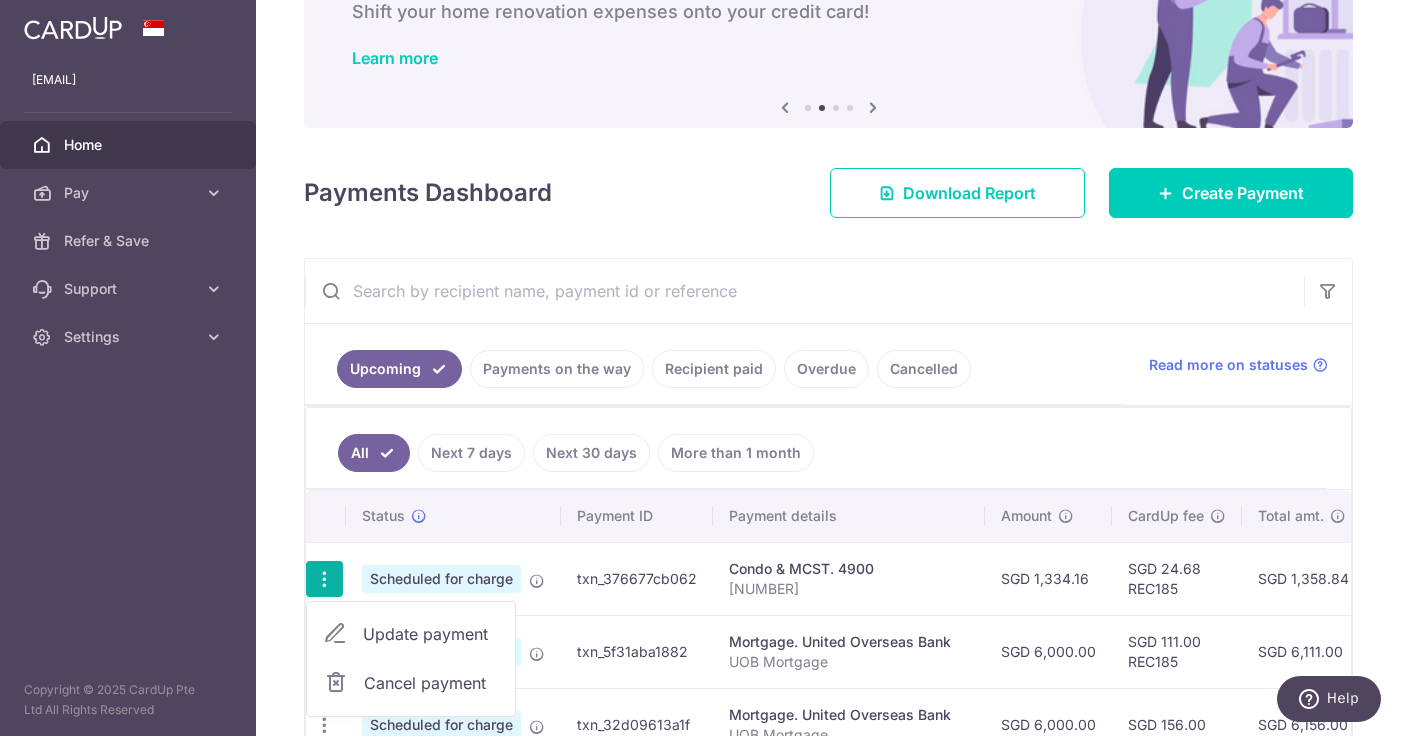 click on "Update payment" at bounding box center [411, 634] 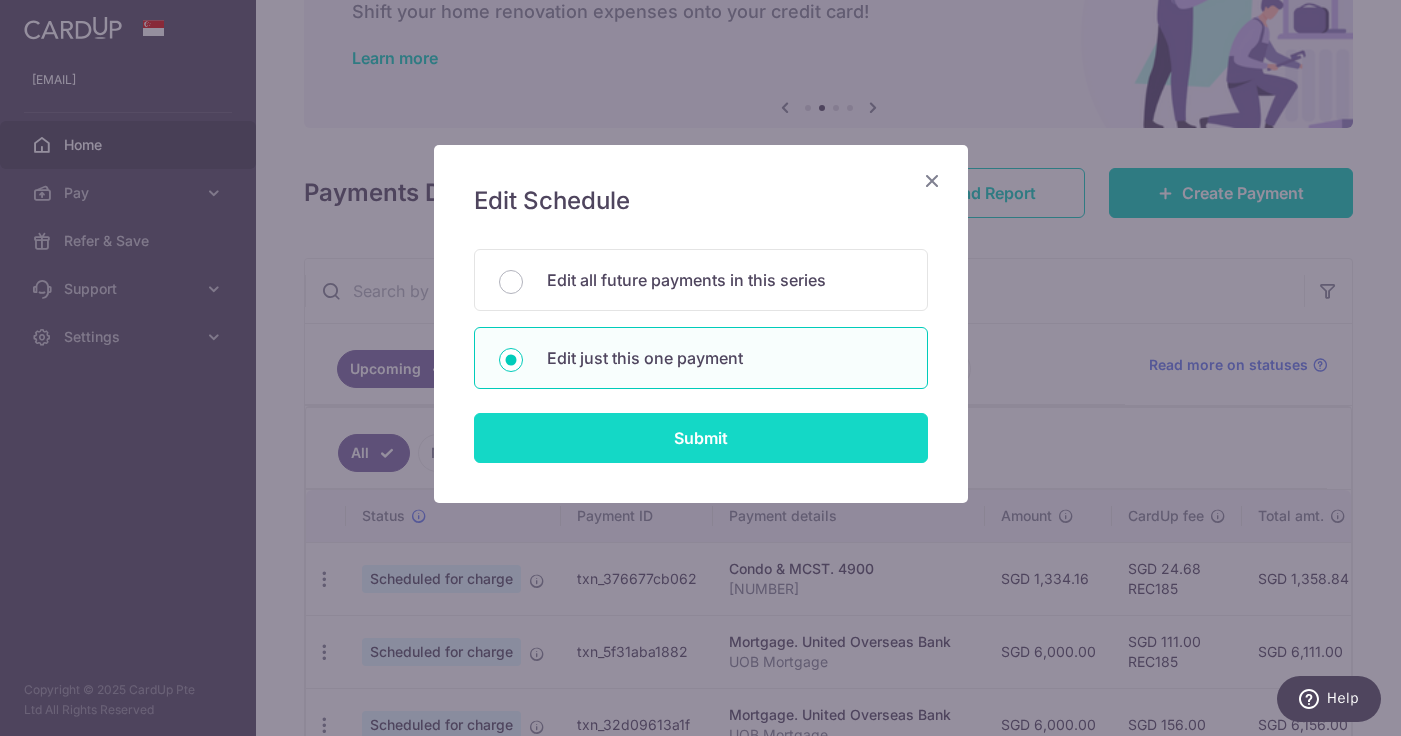 click on "Submit" at bounding box center [701, 438] 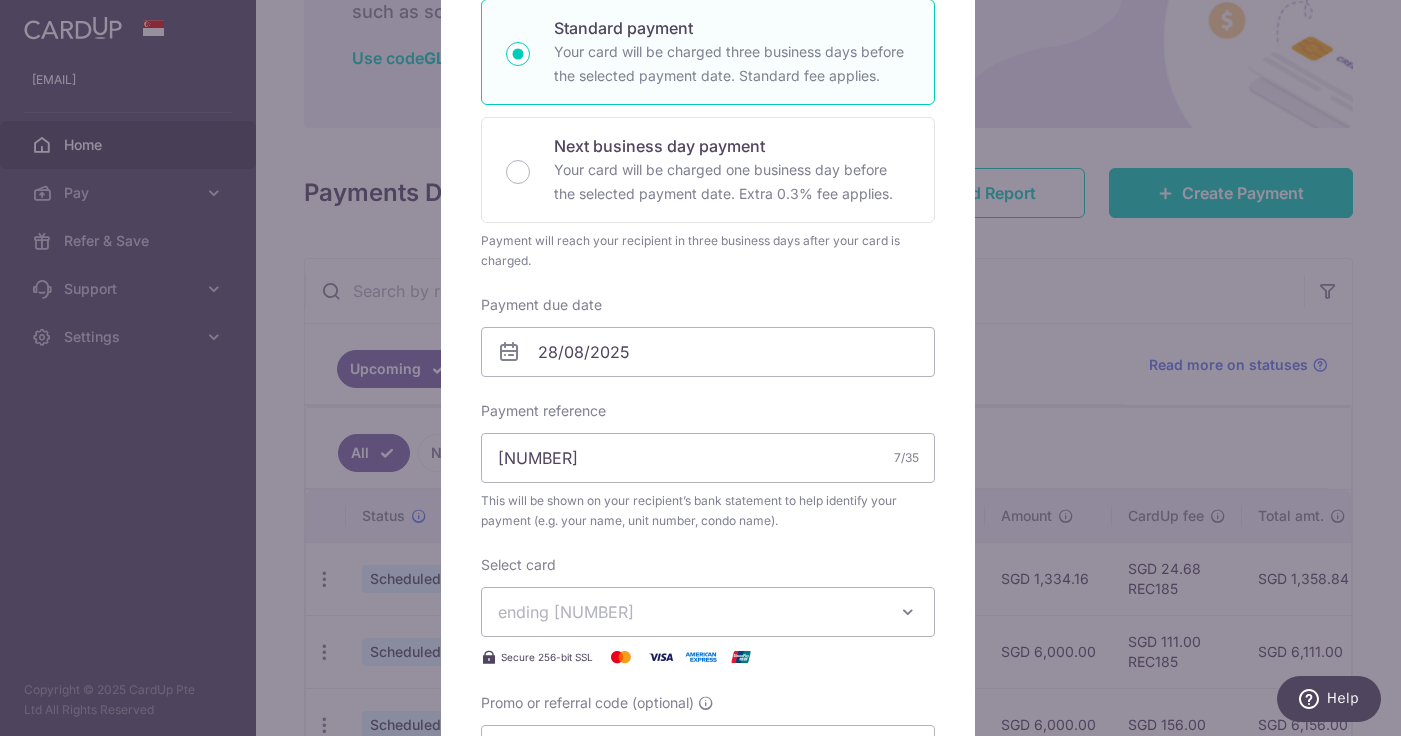 scroll, scrollTop: 449, scrollLeft: 0, axis: vertical 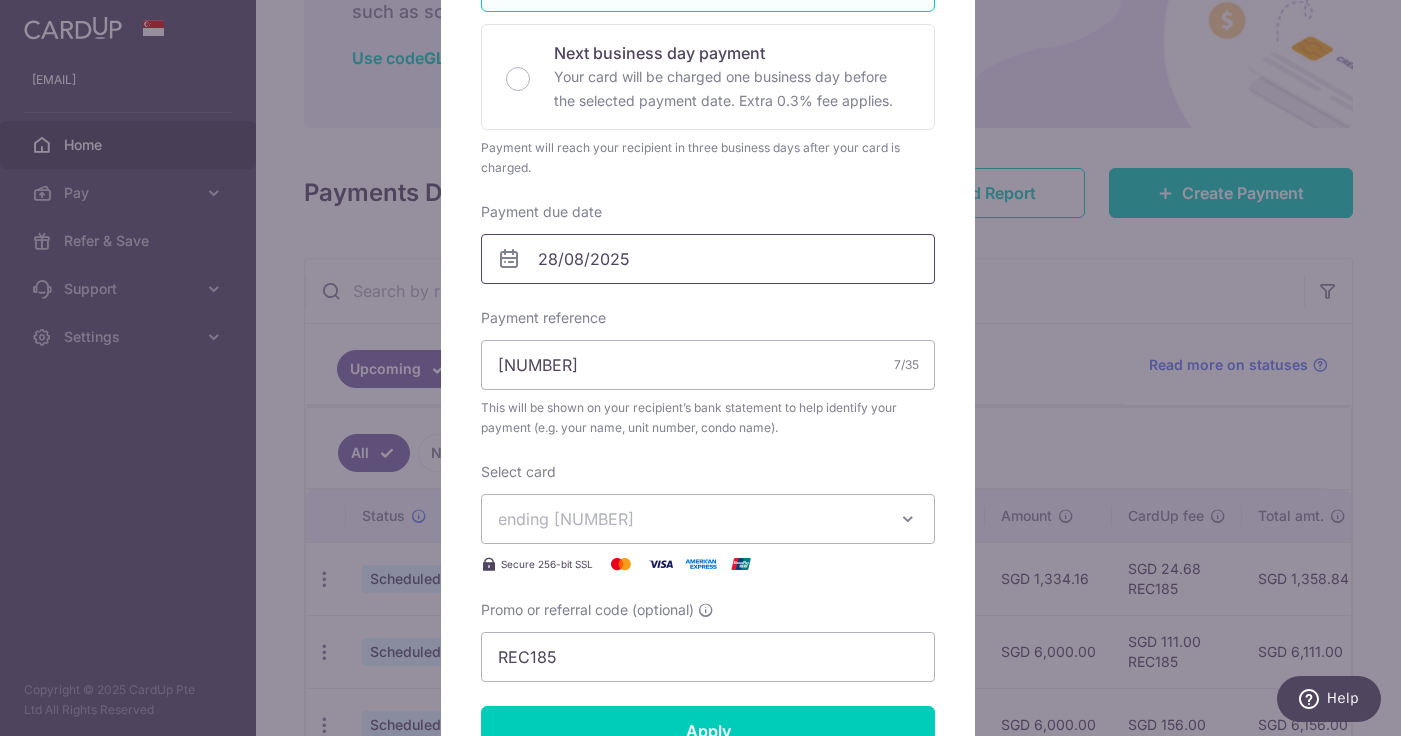 click on "28/08/2025" at bounding box center (708, 259) 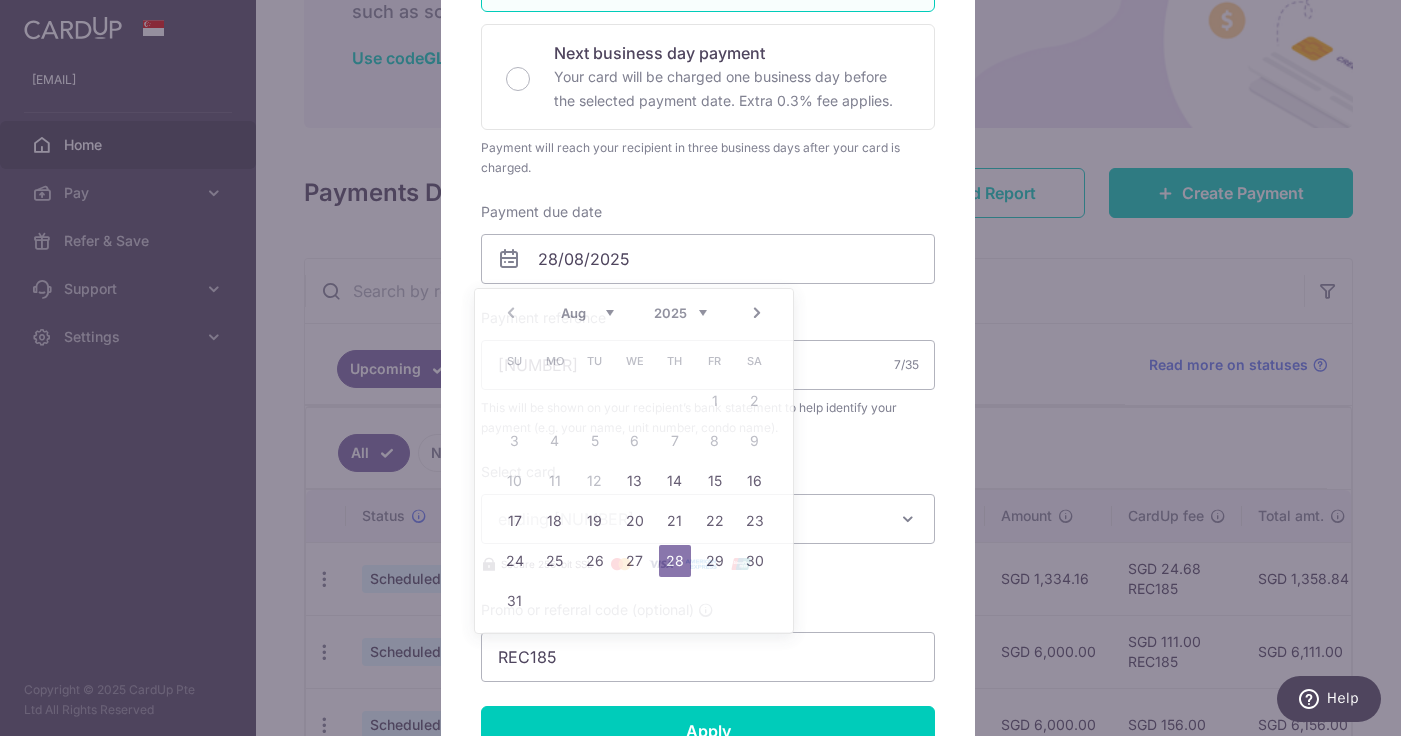 click on "Enter payment amount
1,334.16
1334.16
SGD
To change the payment amount, please cancel this payment and create a new payment with updated supporting documents.
As the payment amount is large, for your account security we will send you a notification via SMS and email on the payment charge date requiring your response to confirm the charge.
Select payment plan
Standard payment" at bounding box center (708, 229) 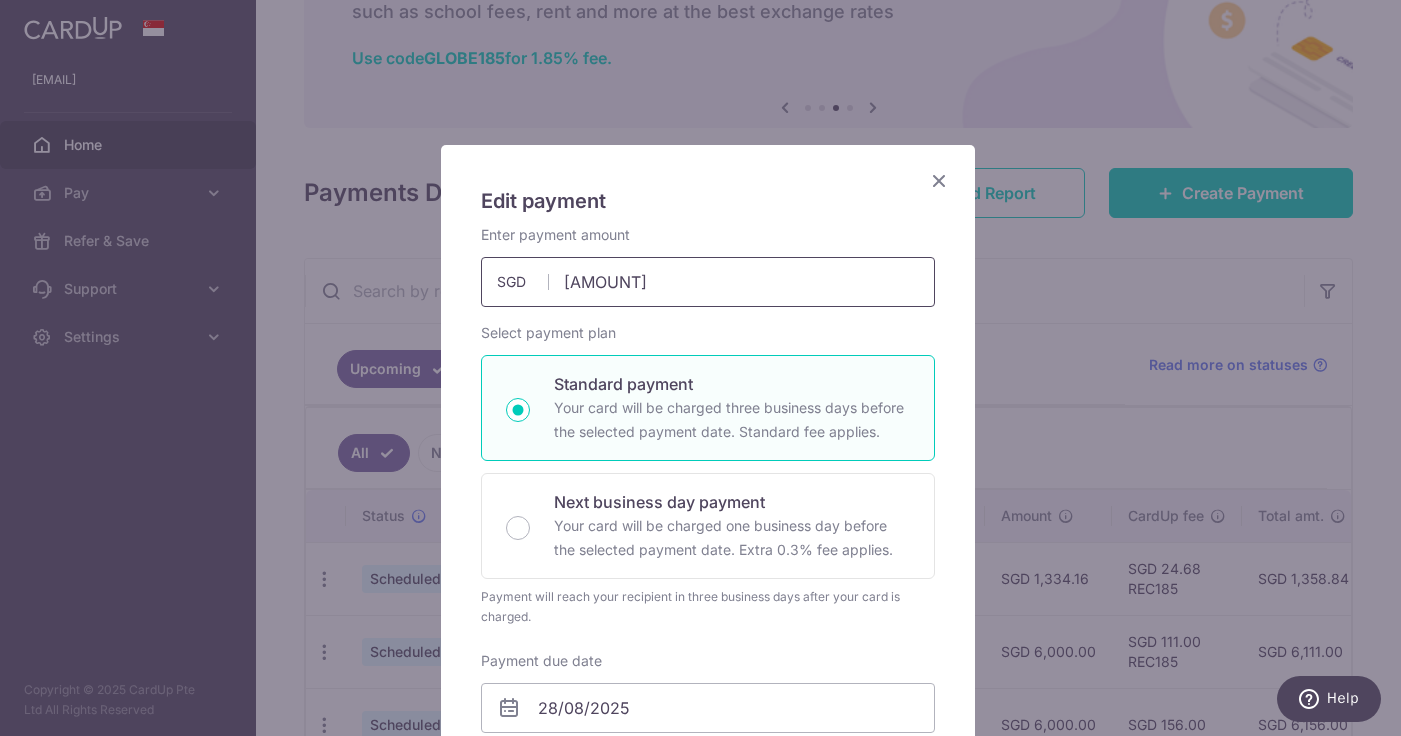 scroll, scrollTop: 0, scrollLeft: 0, axis: both 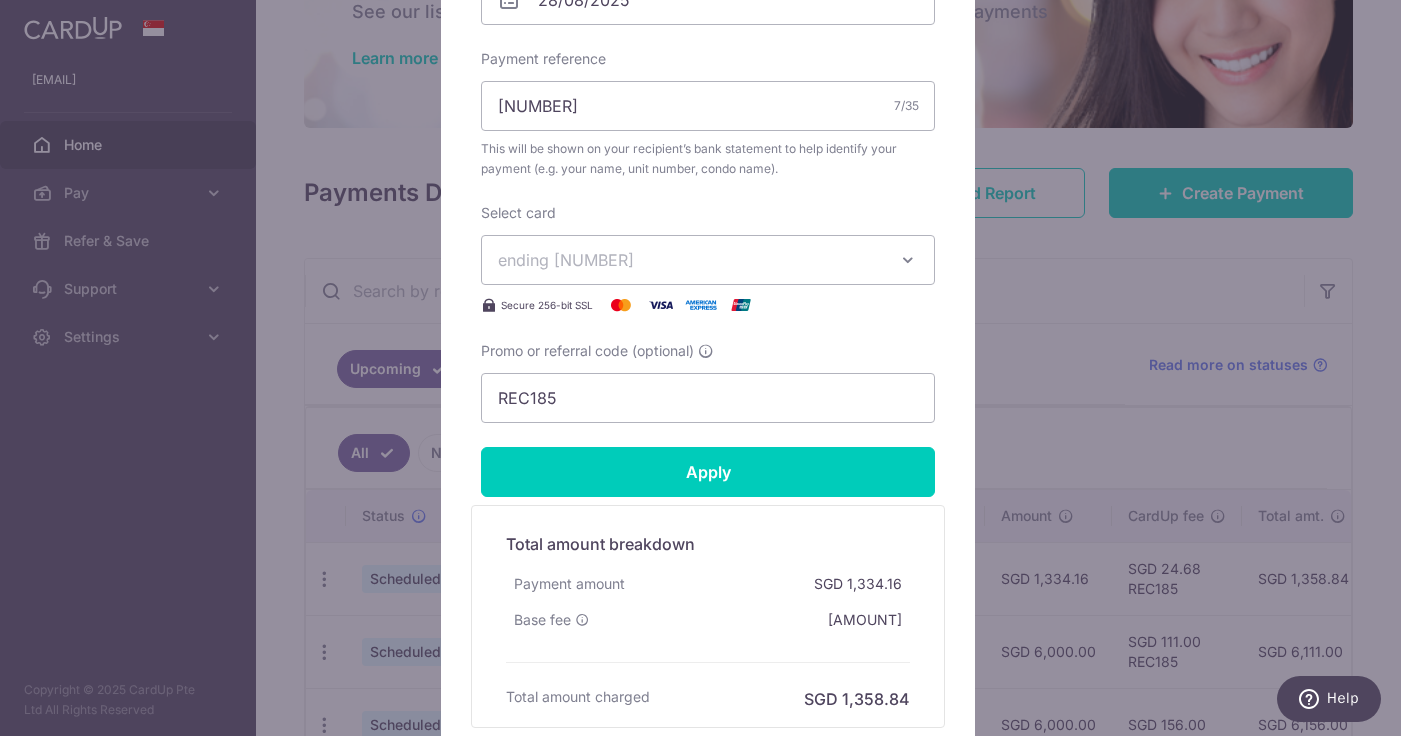 type on "1,530.36" 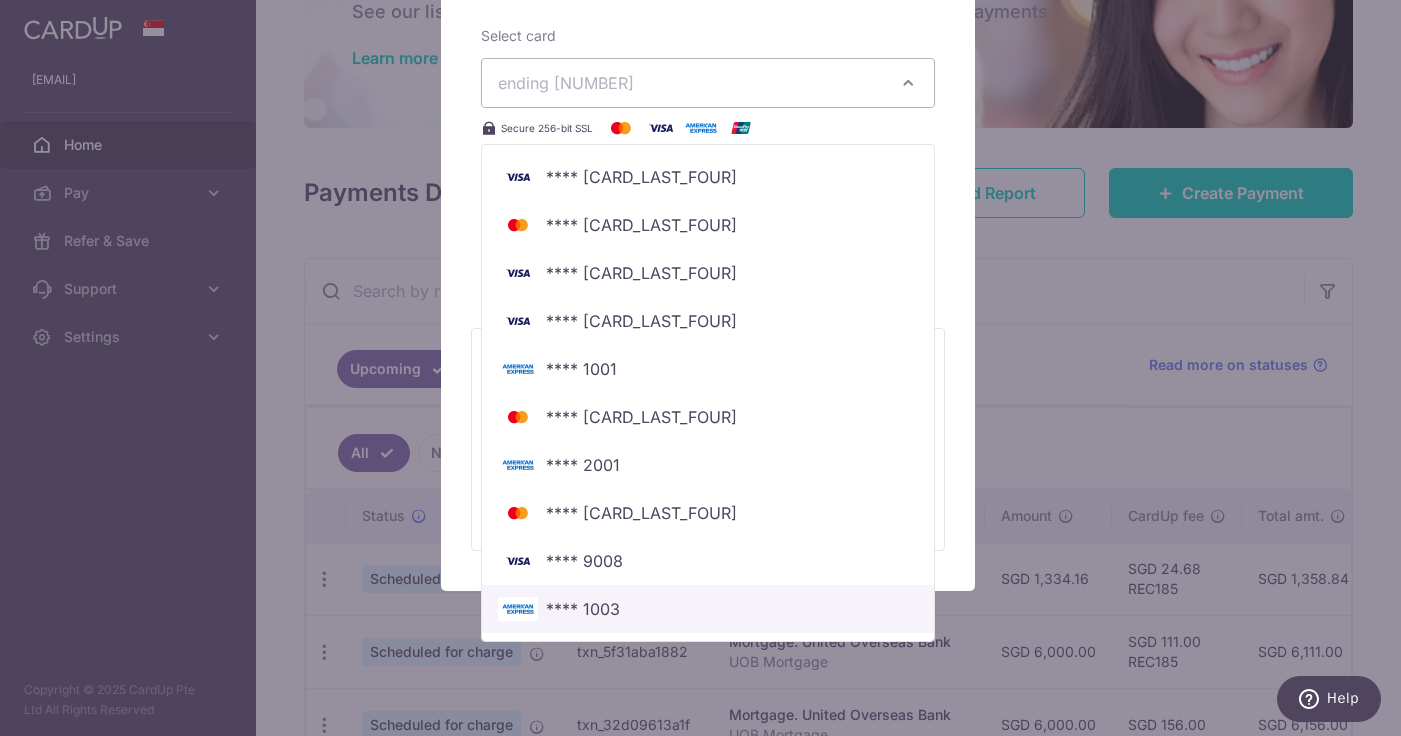 scroll, scrollTop: 885, scrollLeft: 0, axis: vertical 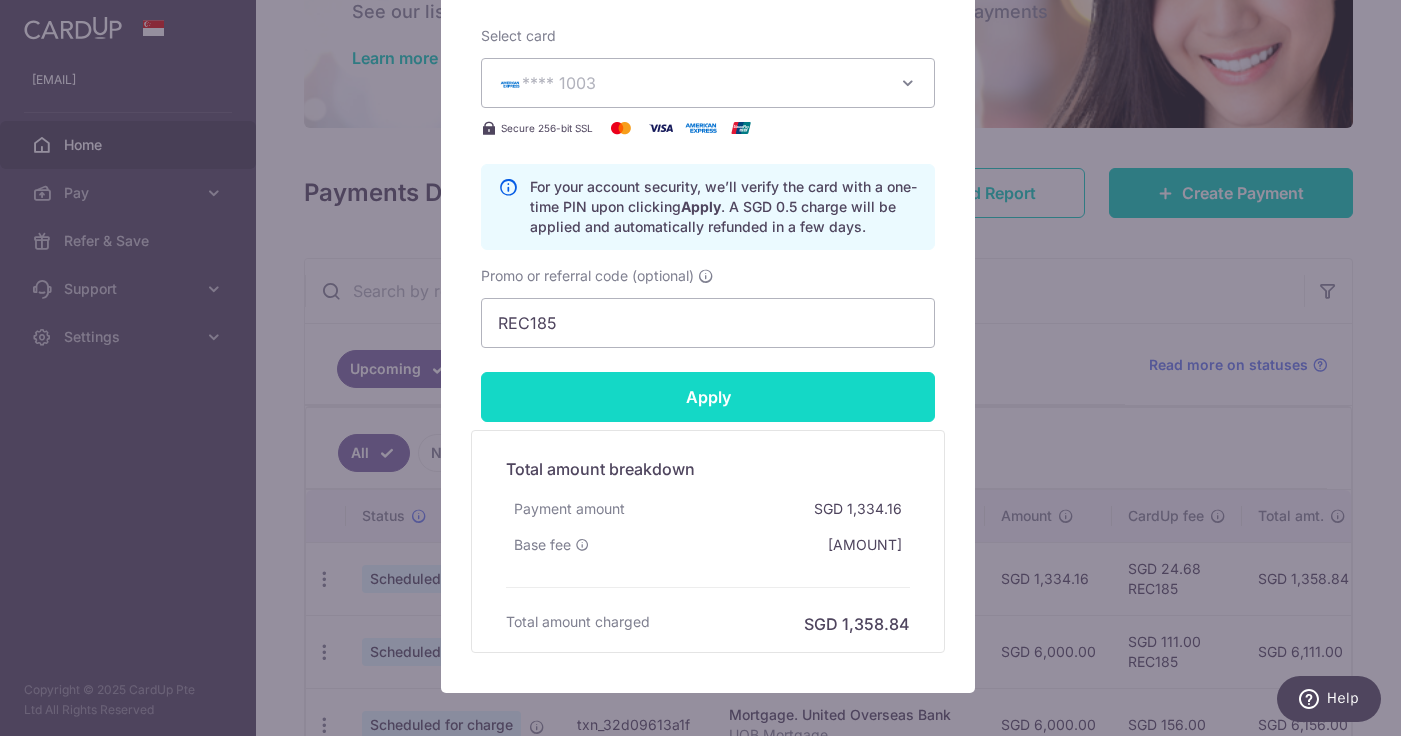 click on "Apply" at bounding box center [708, 397] 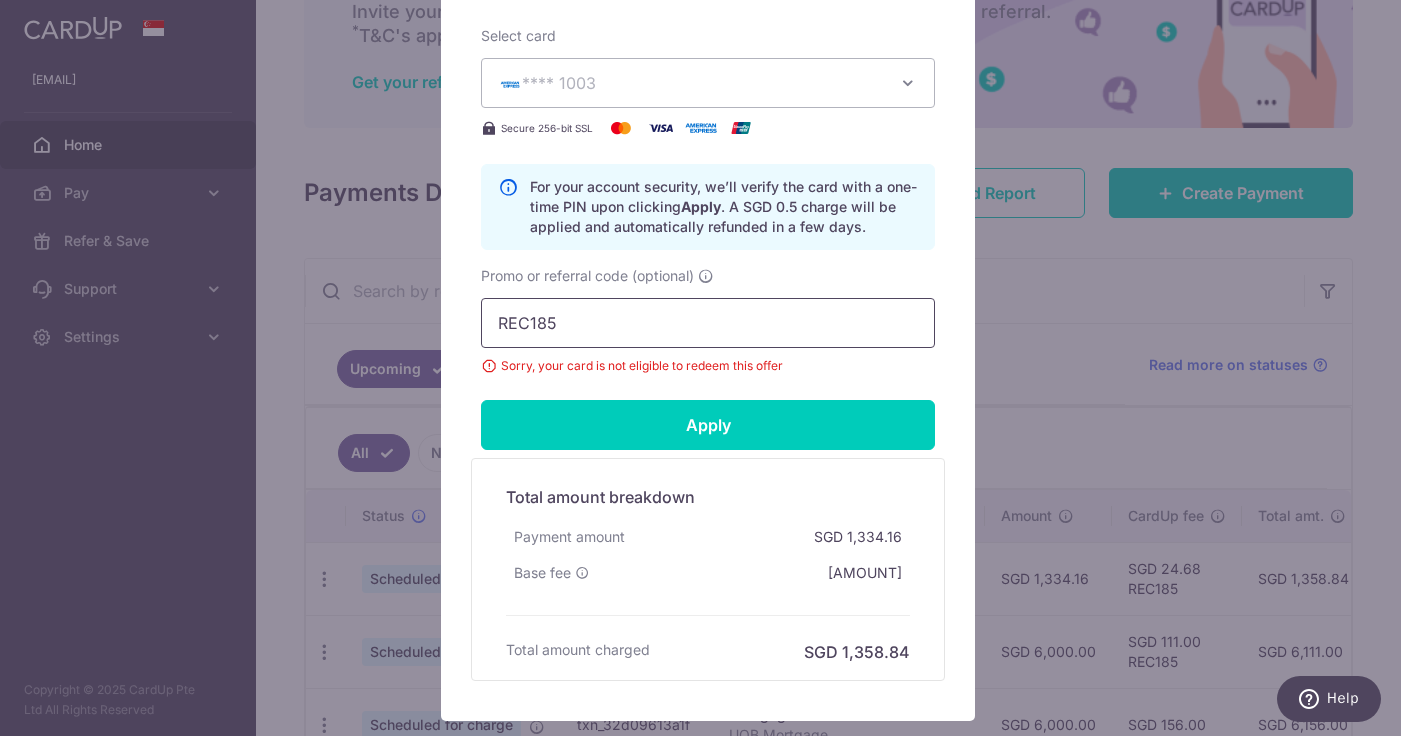 drag, startPoint x: 655, startPoint y: 327, endPoint x: 370, endPoint y: 302, distance: 286.0944 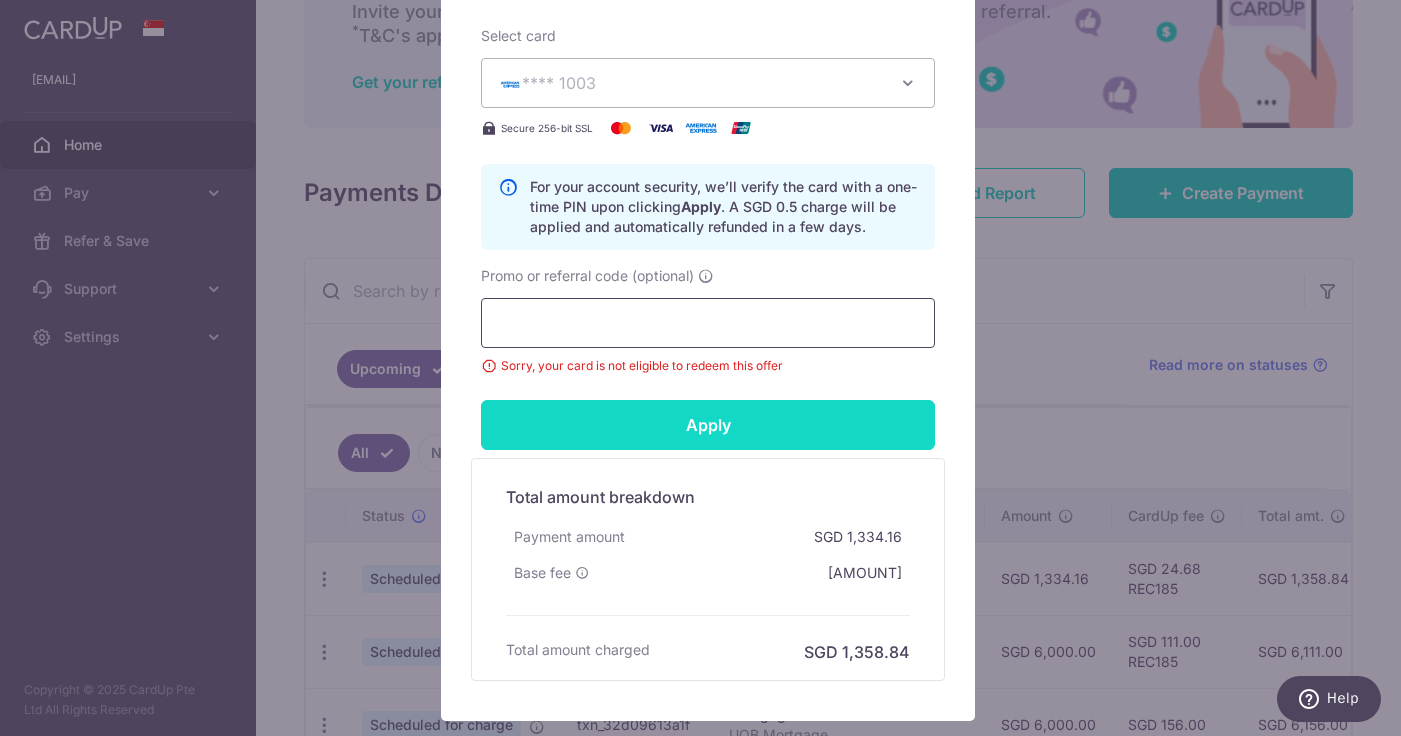 type 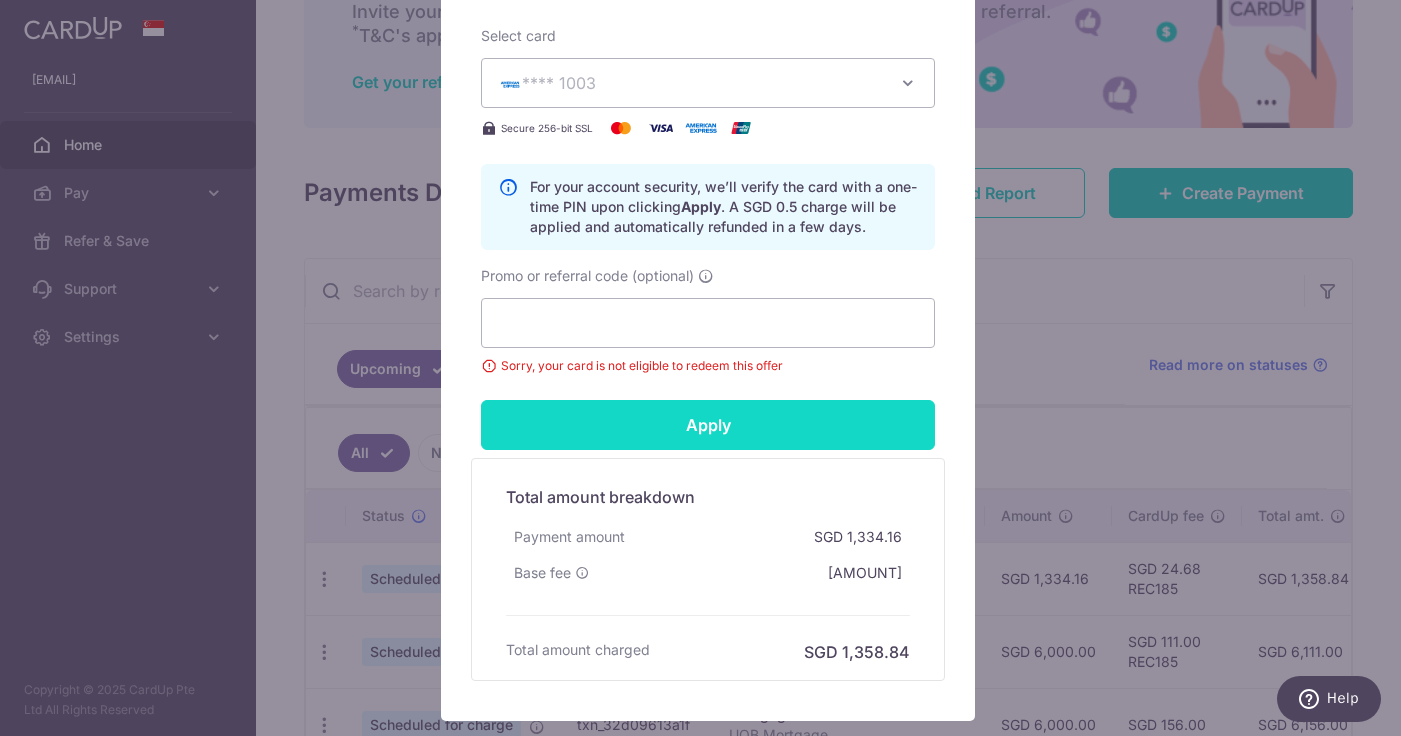 click on "Apply" at bounding box center [708, 425] 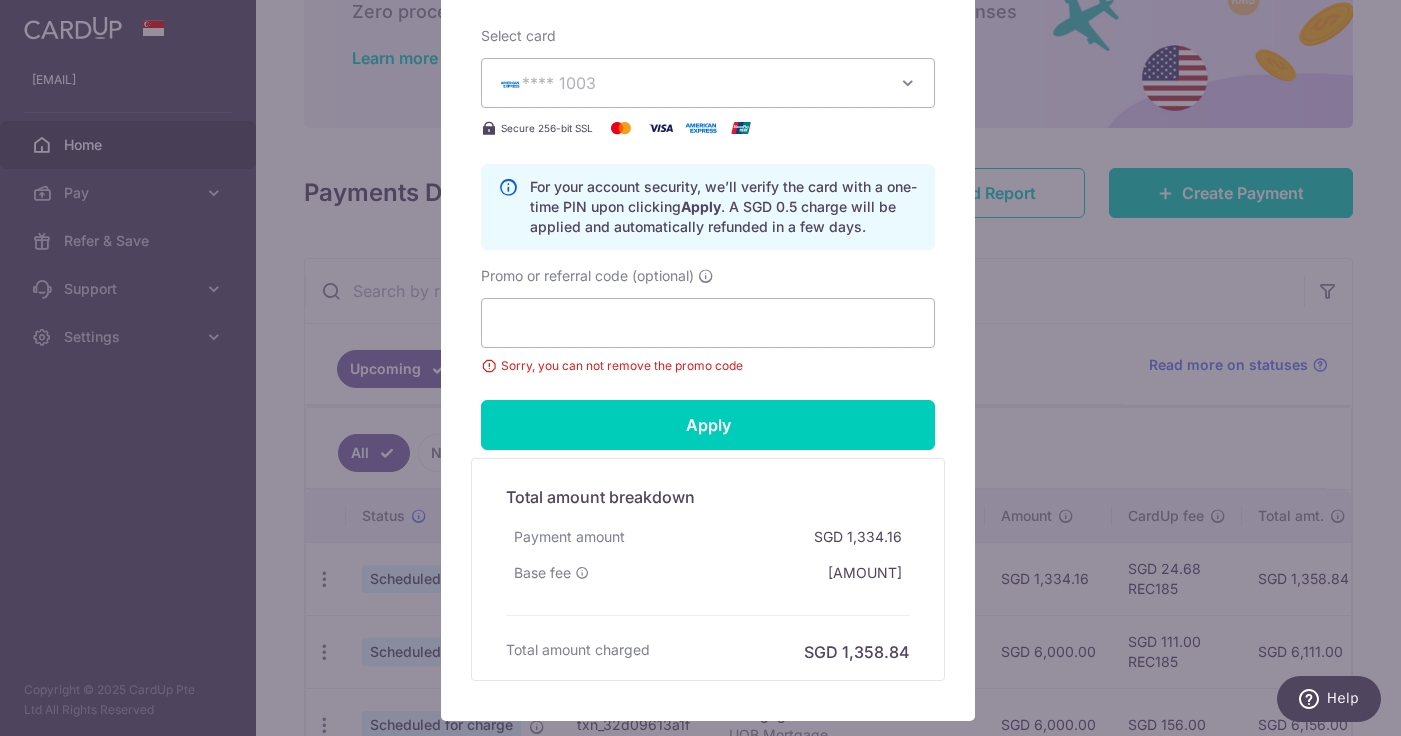 click on "Edit payment
By clicking apply,  you will make changes to all   payments to  4900  scheduled from
.
By clicking below, you confirm you are editing this payment to  4900  on
28/08/2025 .
SGD" at bounding box center (700, 368) 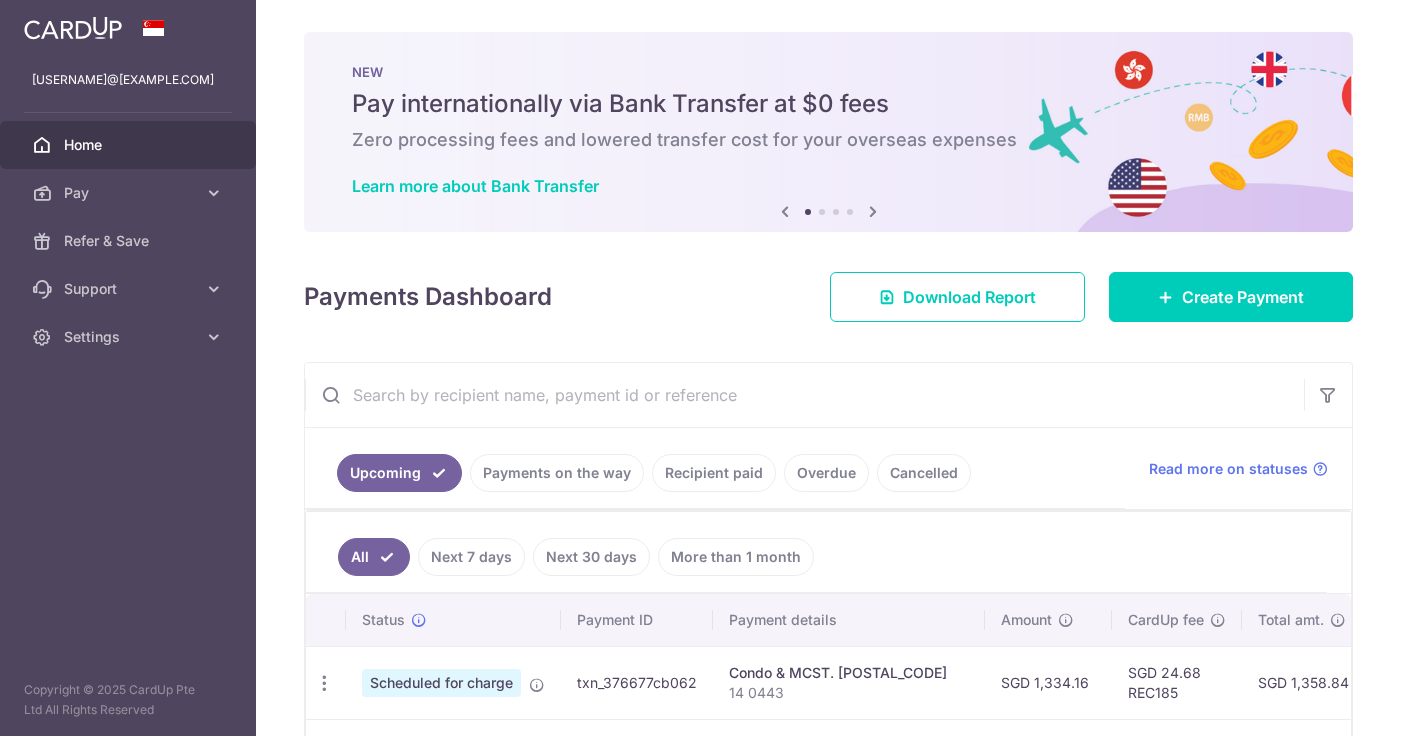 scroll, scrollTop: 0, scrollLeft: 0, axis: both 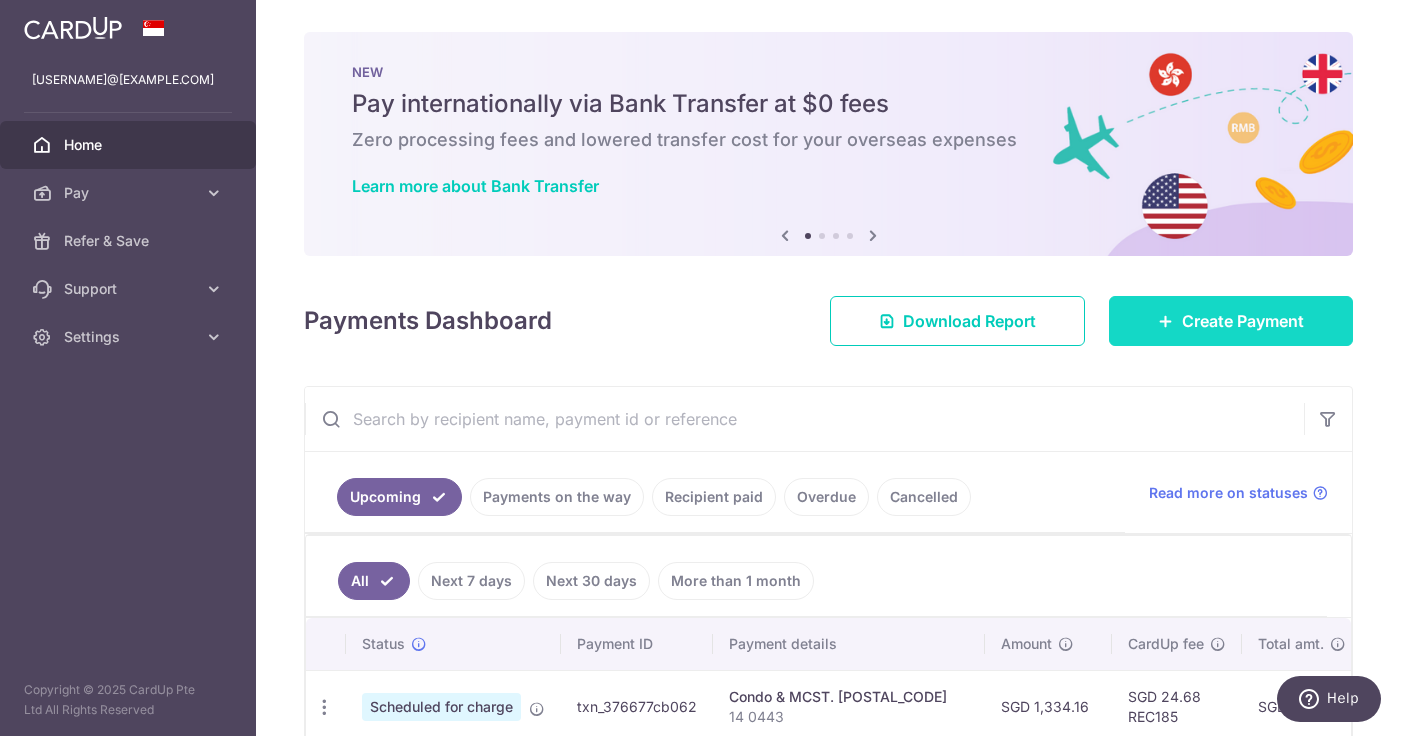 click on "Create Payment" at bounding box center (1231, 321) 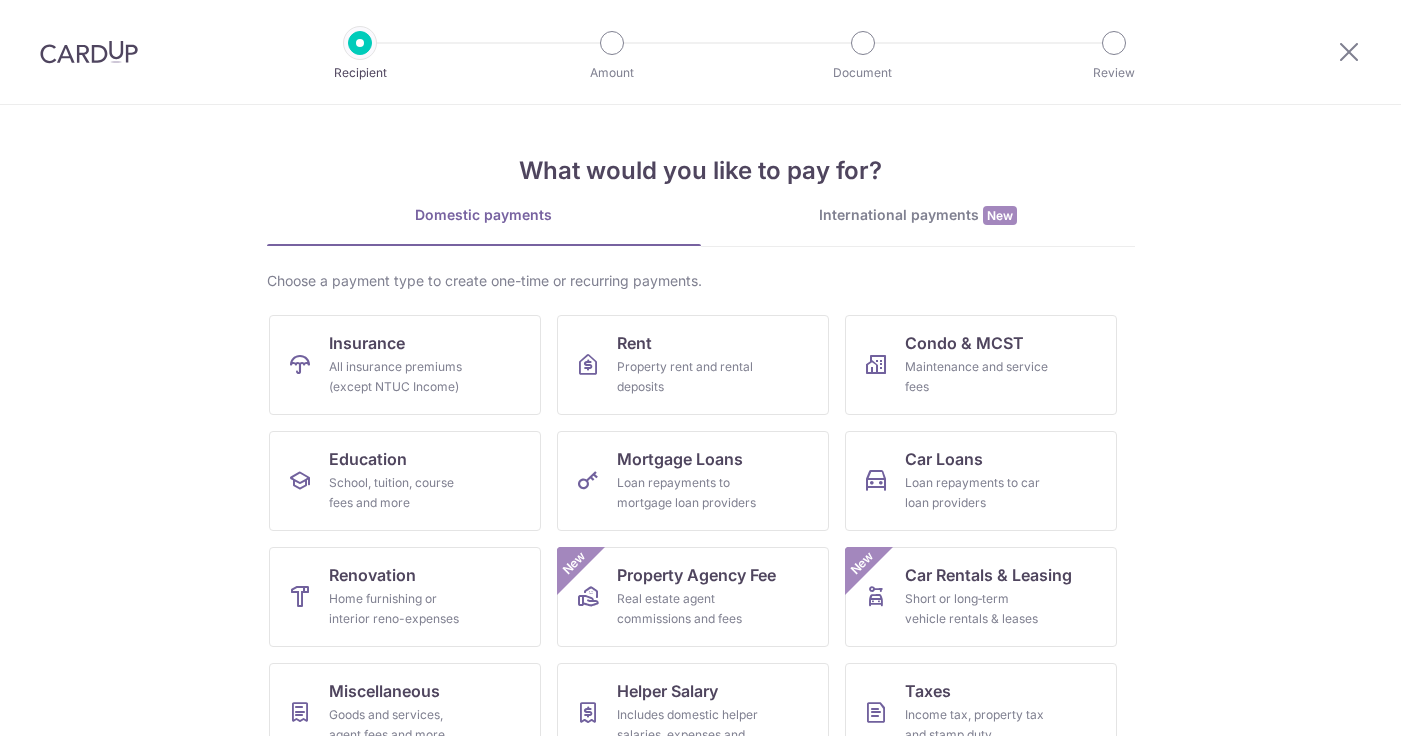 scroll, scrollTop: 0, scrollLeft: 0, axis: both 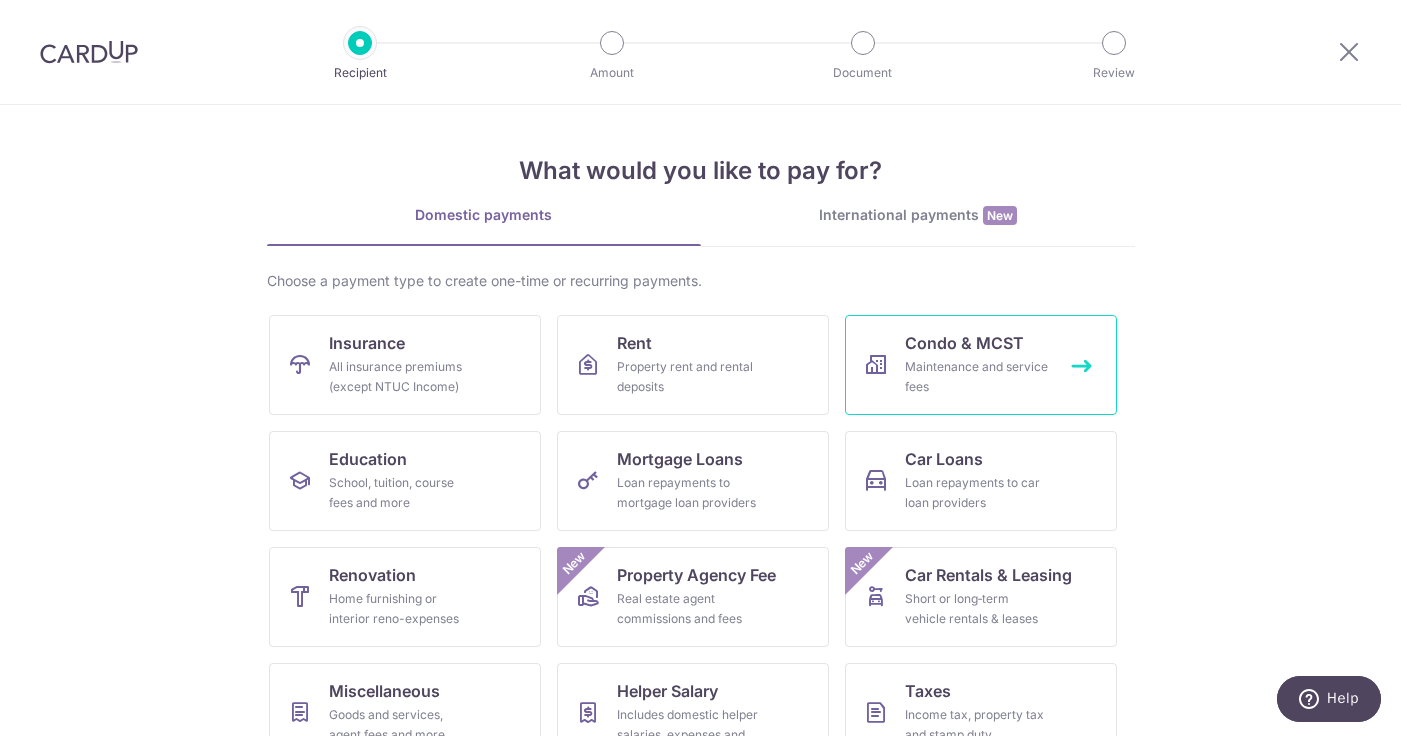 click on "Maintenance and service fees" at bounding box center [977, 377] 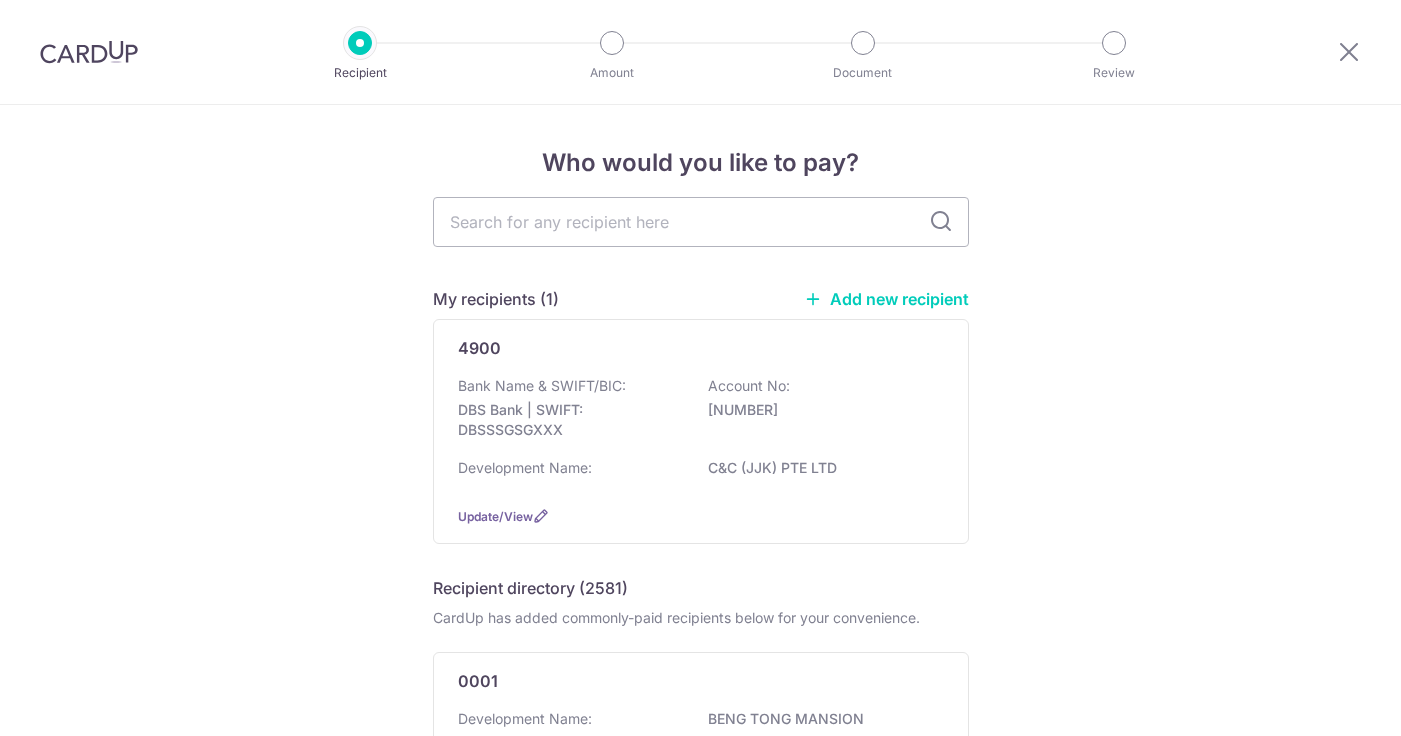 scroll, scrollTop: 0, scrollLeft: 0, axis: both 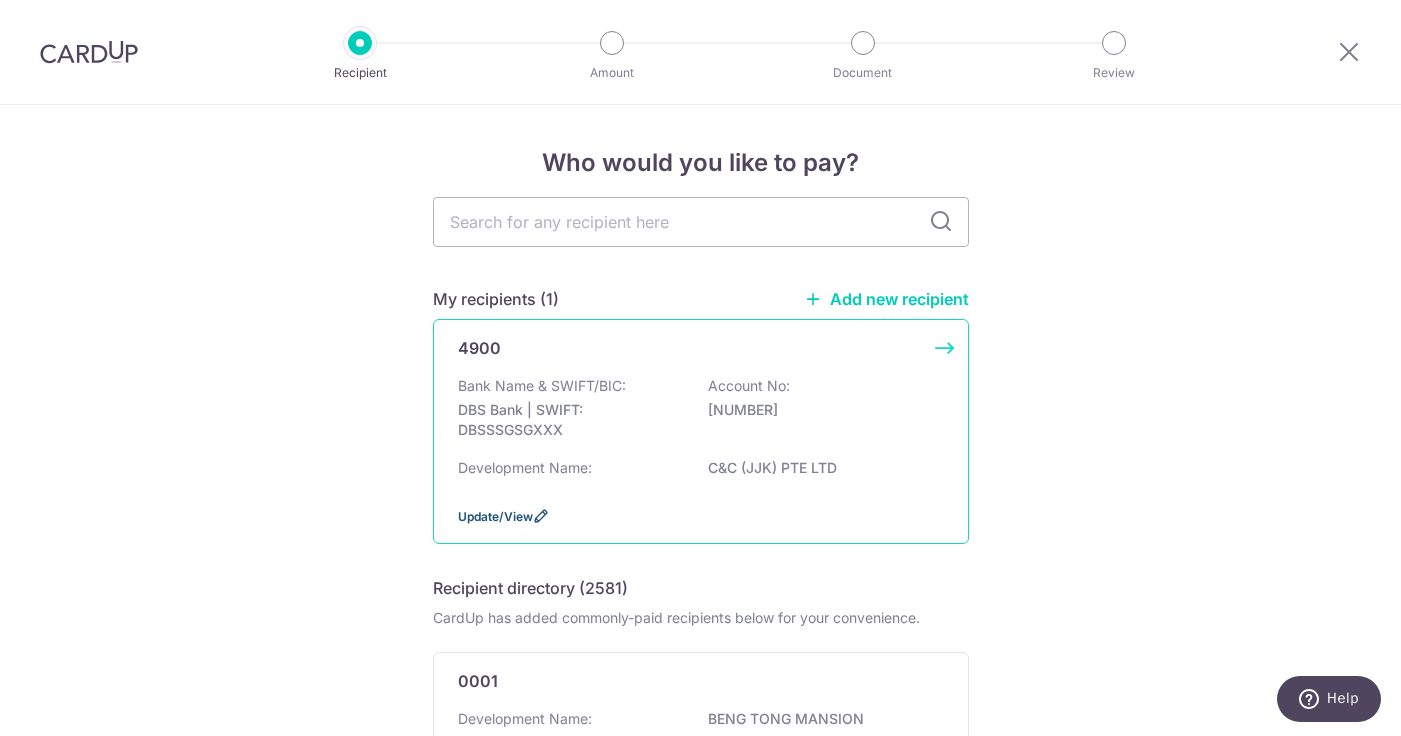 click on "Update/View" at bounding box center (495, 516) 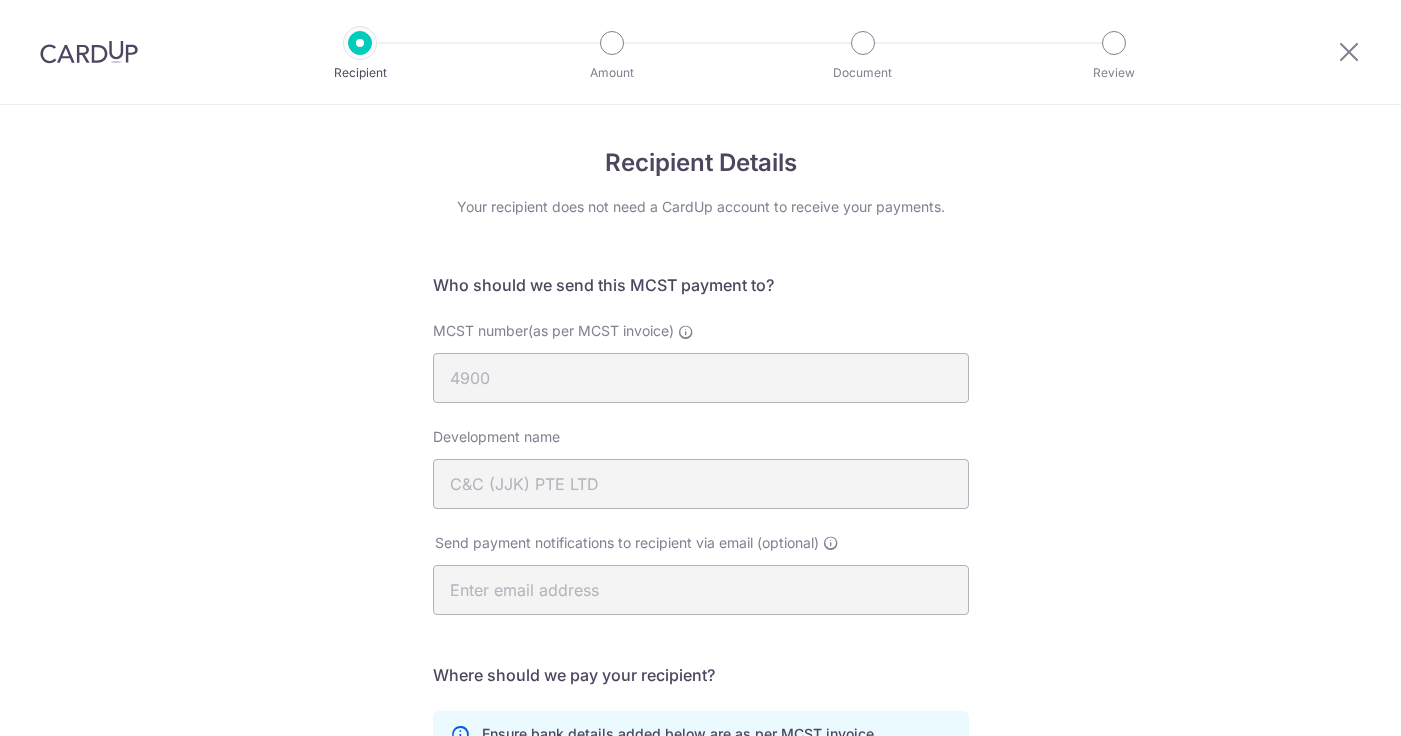 scroll, scrollTop: 0, scrollLeft: 0, axis: both 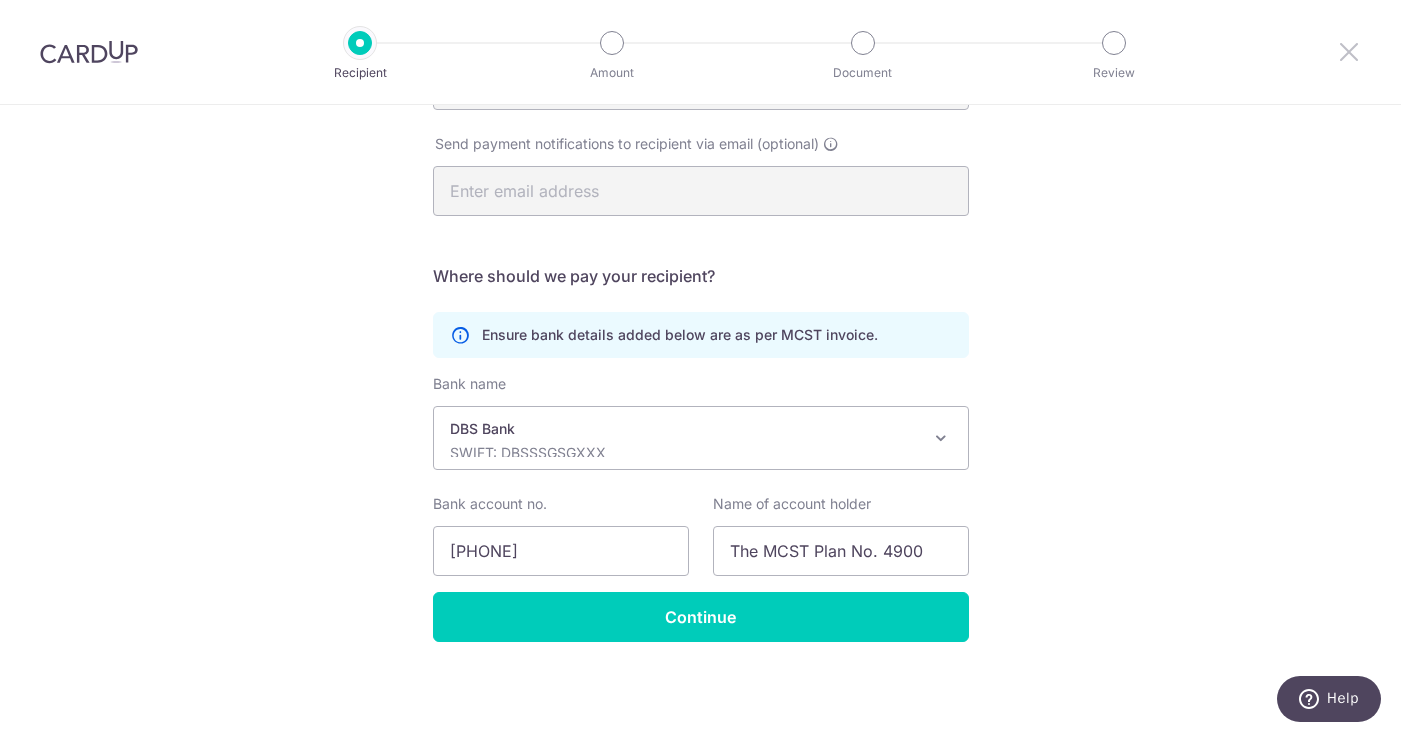 click at bounding box center (1349, 51) 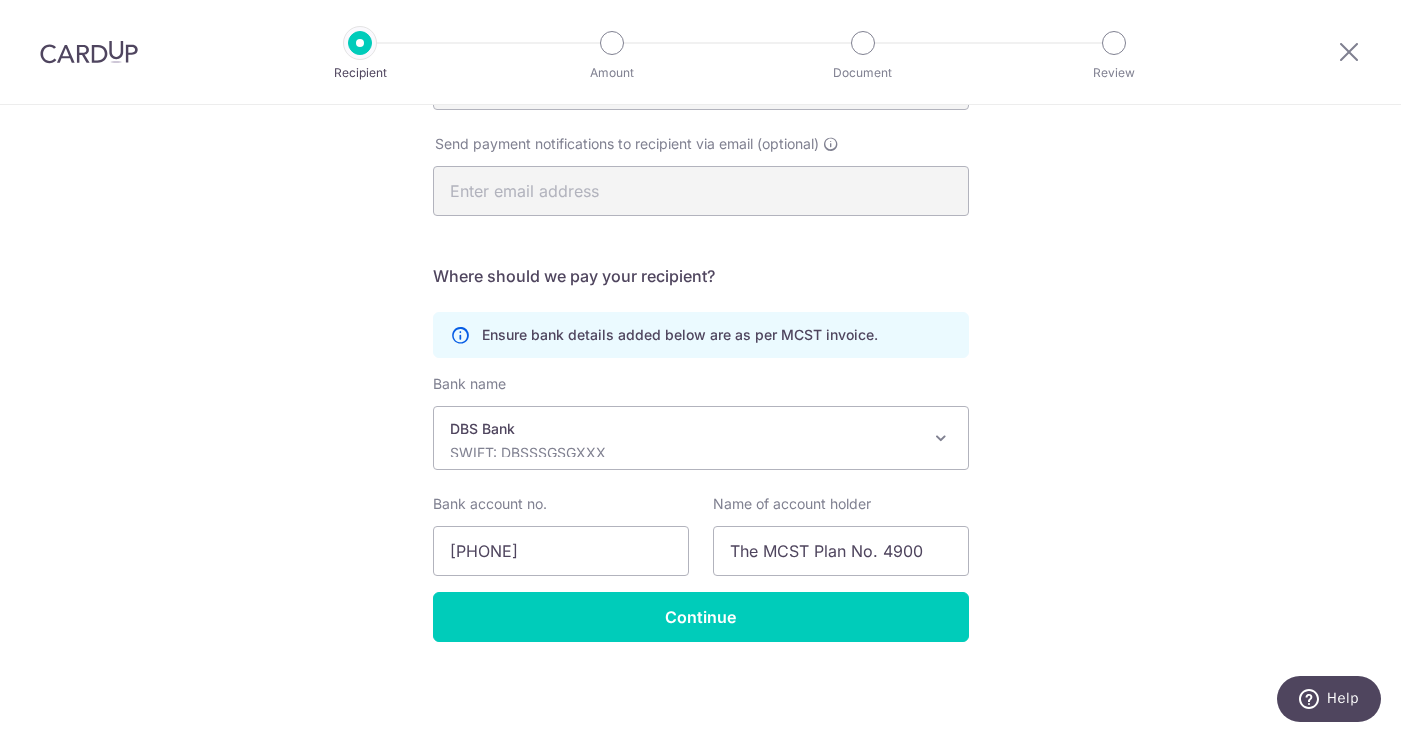 click at bounding box center [1349, 52] 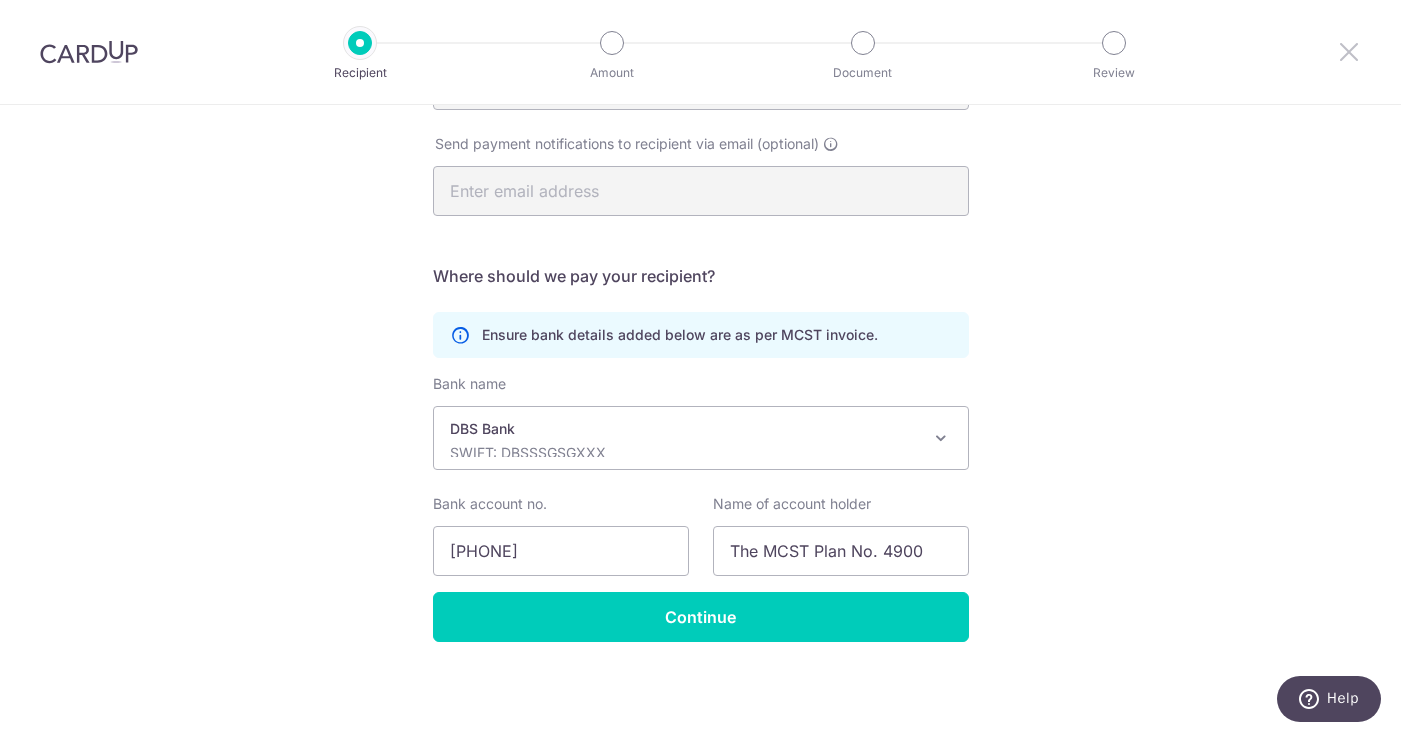 click at bounding box center (1349, 51) 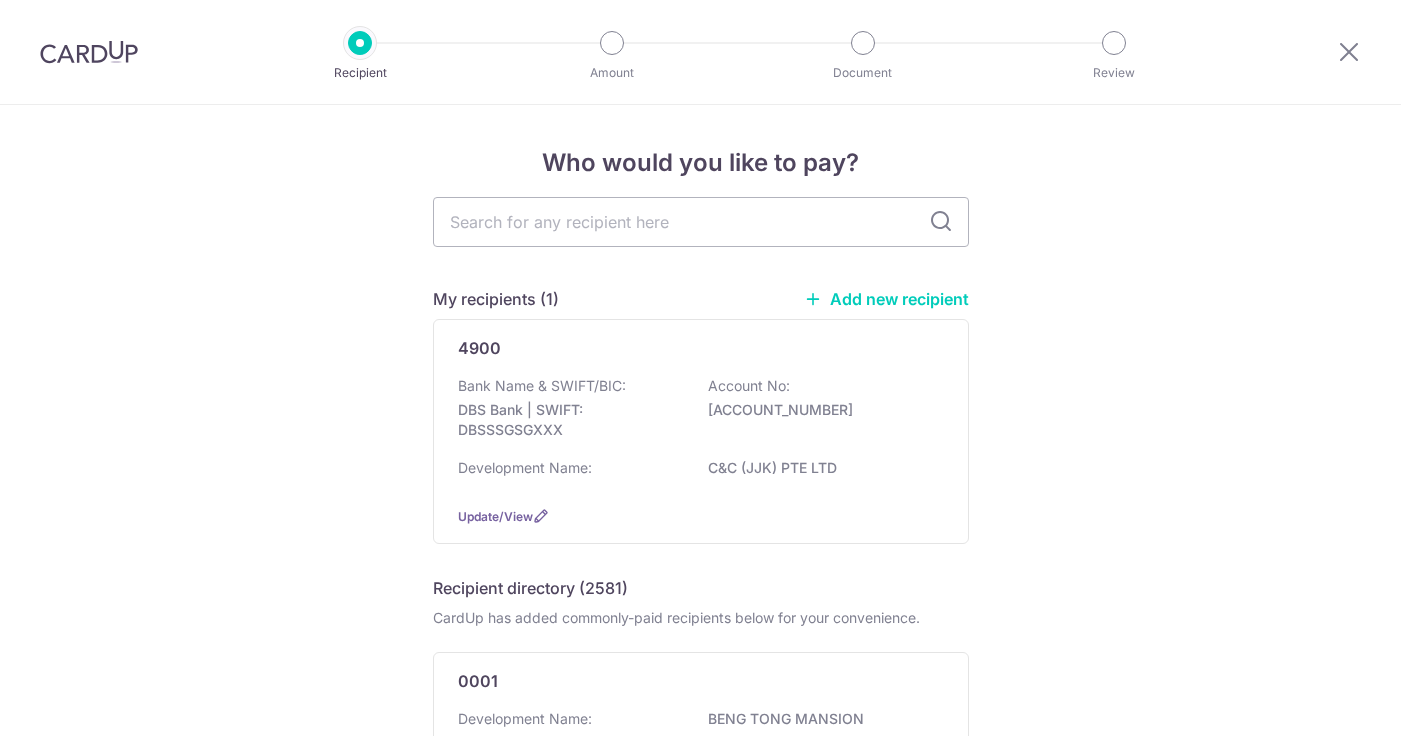 scroll, scrollTop: 0, scrollLeft: 0, axis: both 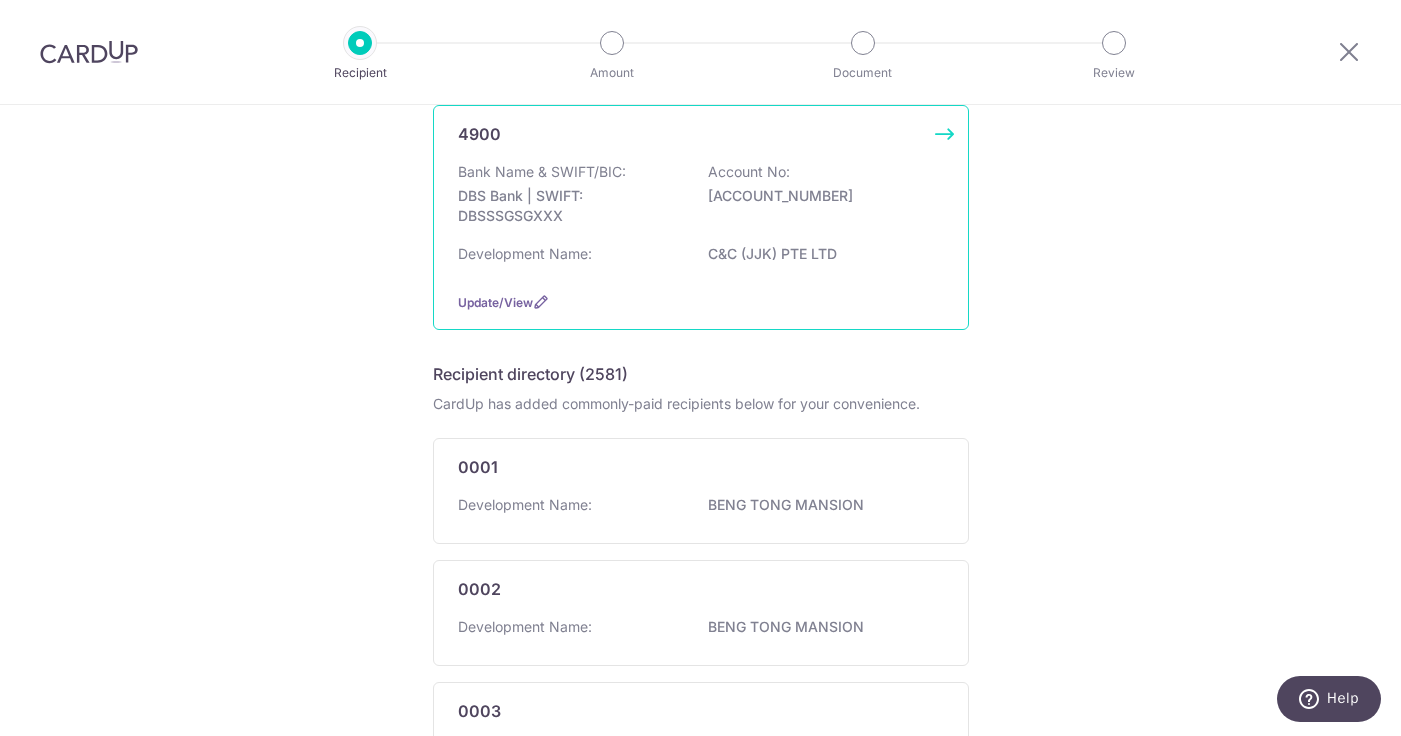 click on "4900
Bank Name & SWIFT/BIC:
DBS Bank | SWIFT: DBSSSGSGXXX
Account No:
[ACCOUNT_NUMBER]
Development Name:
C&C (JJK) PTE LTD
Update/View" at bounding box center [701, 217] 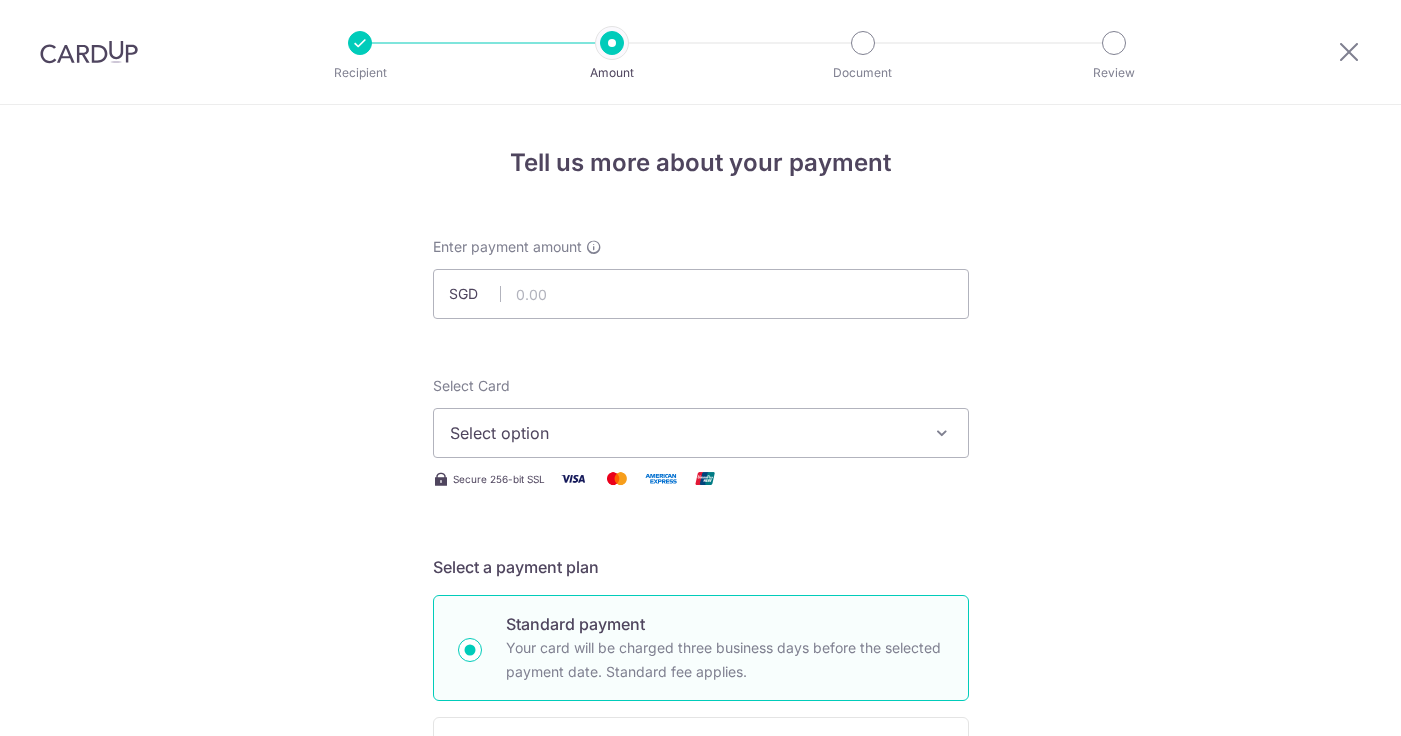 scroll, scrollTop: 0, scrollLeft: 0, axis: both 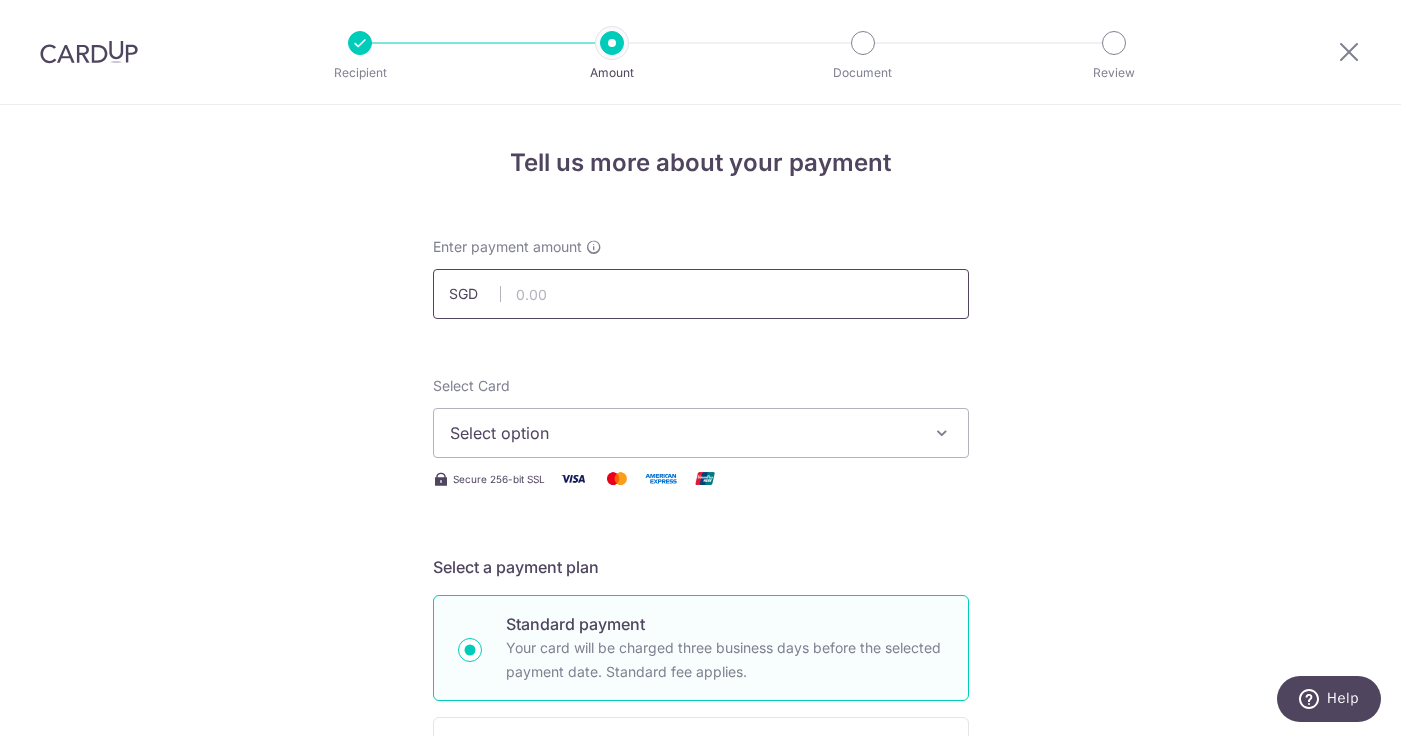 click at bounding box center [701, 294] 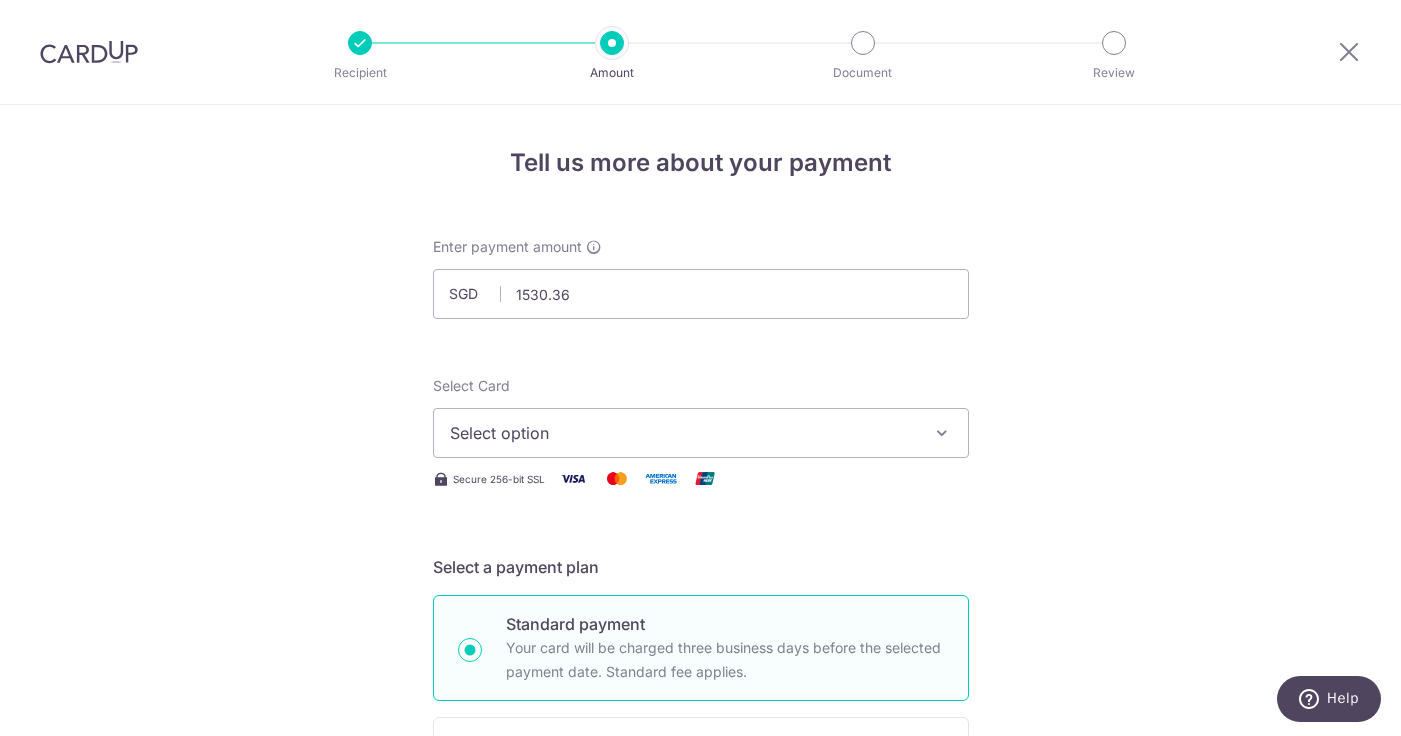 type on "1,530.36" 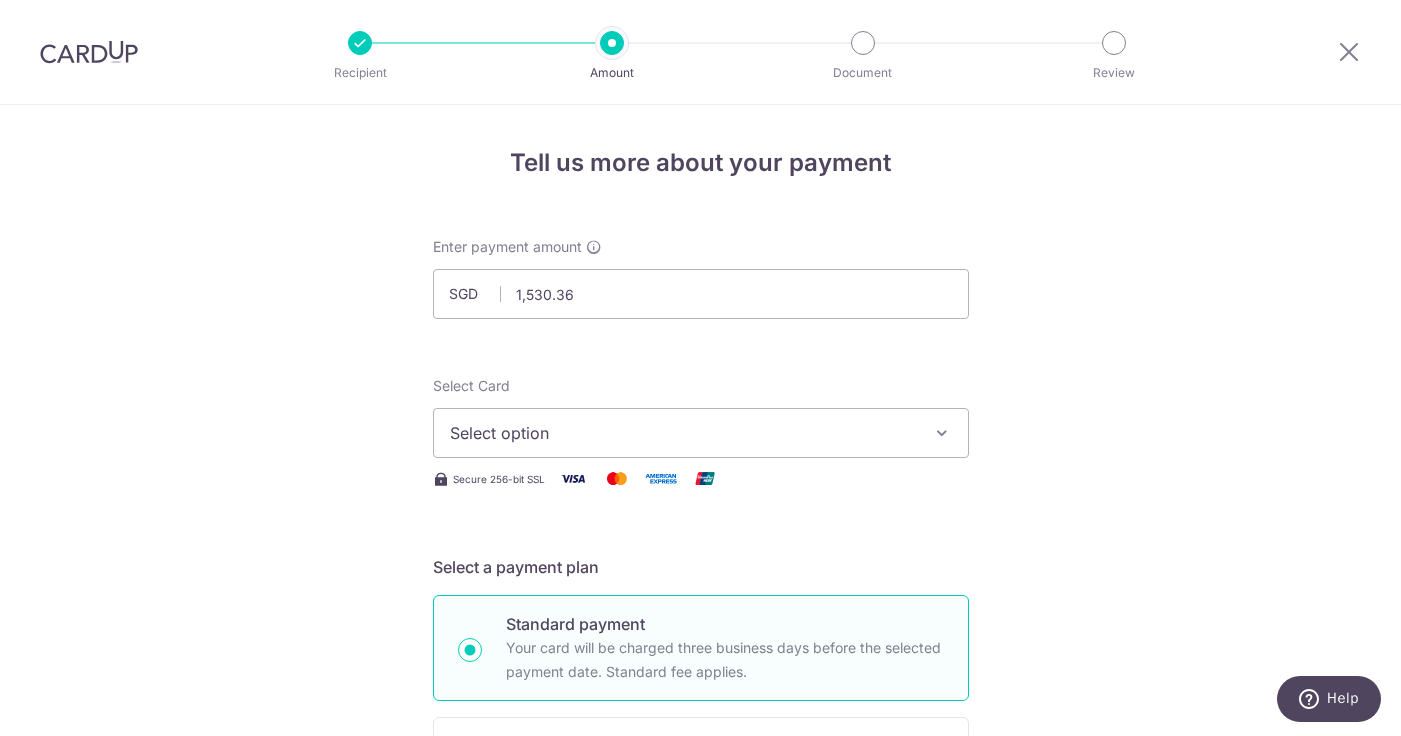 click on "Select option" at bounding box center [683, 433] 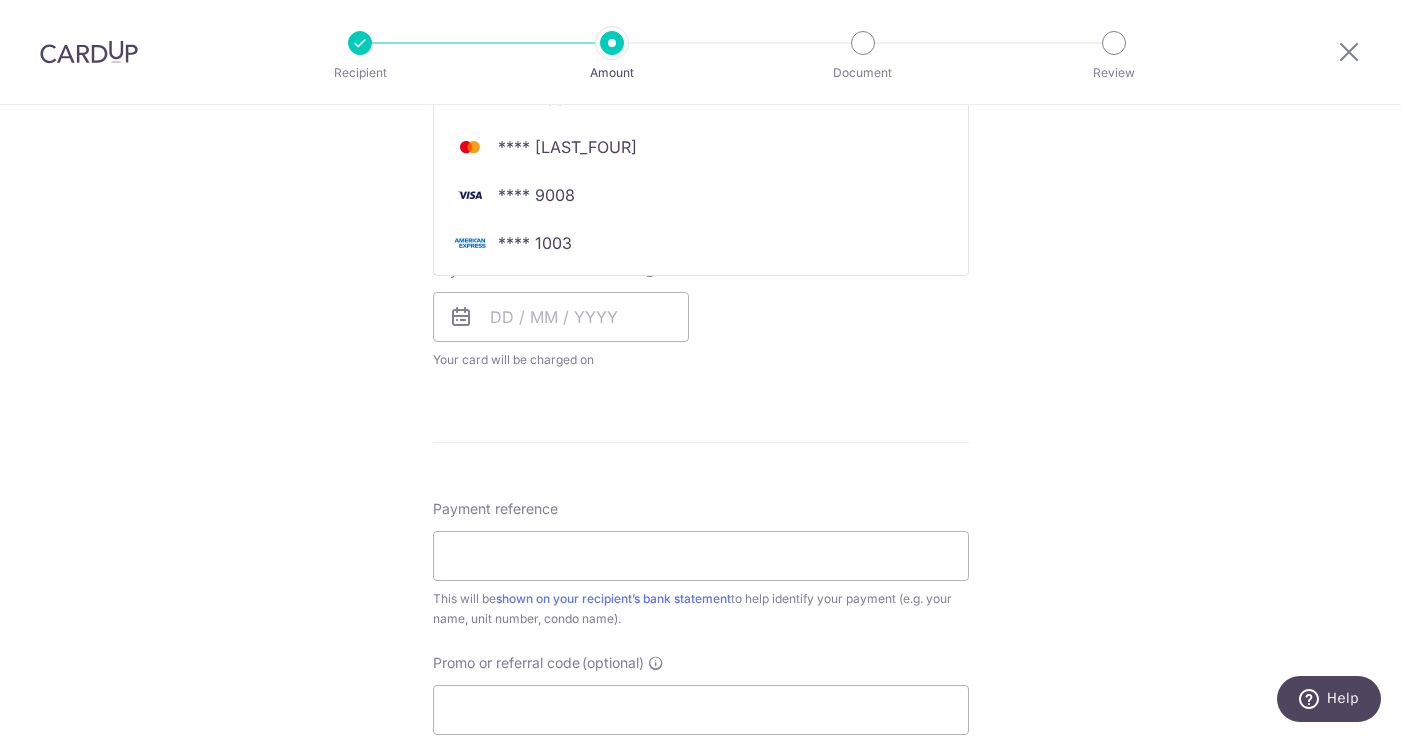 scroll, scrollTop: 709, scrollLeft: 0, axis: vertical 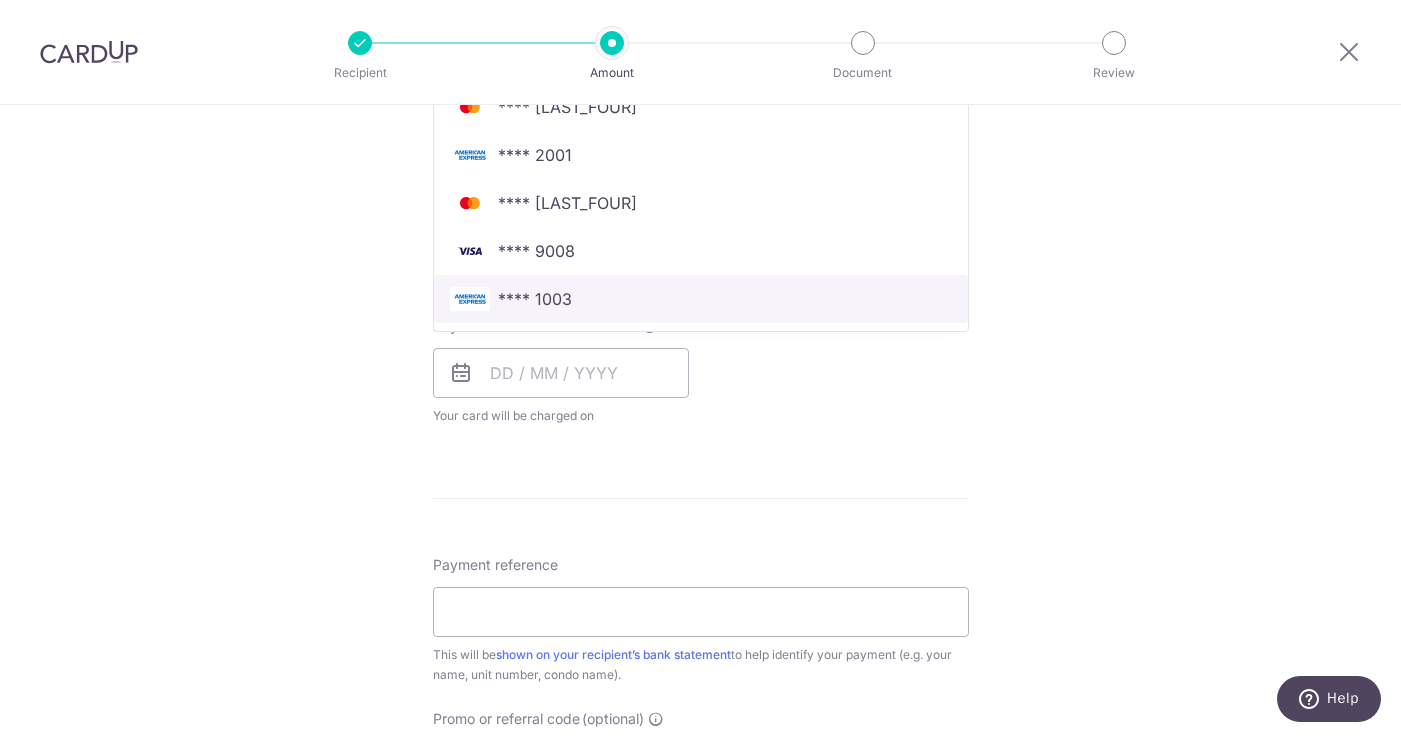 click on "**** 1003" at bounding box center (701, 299) 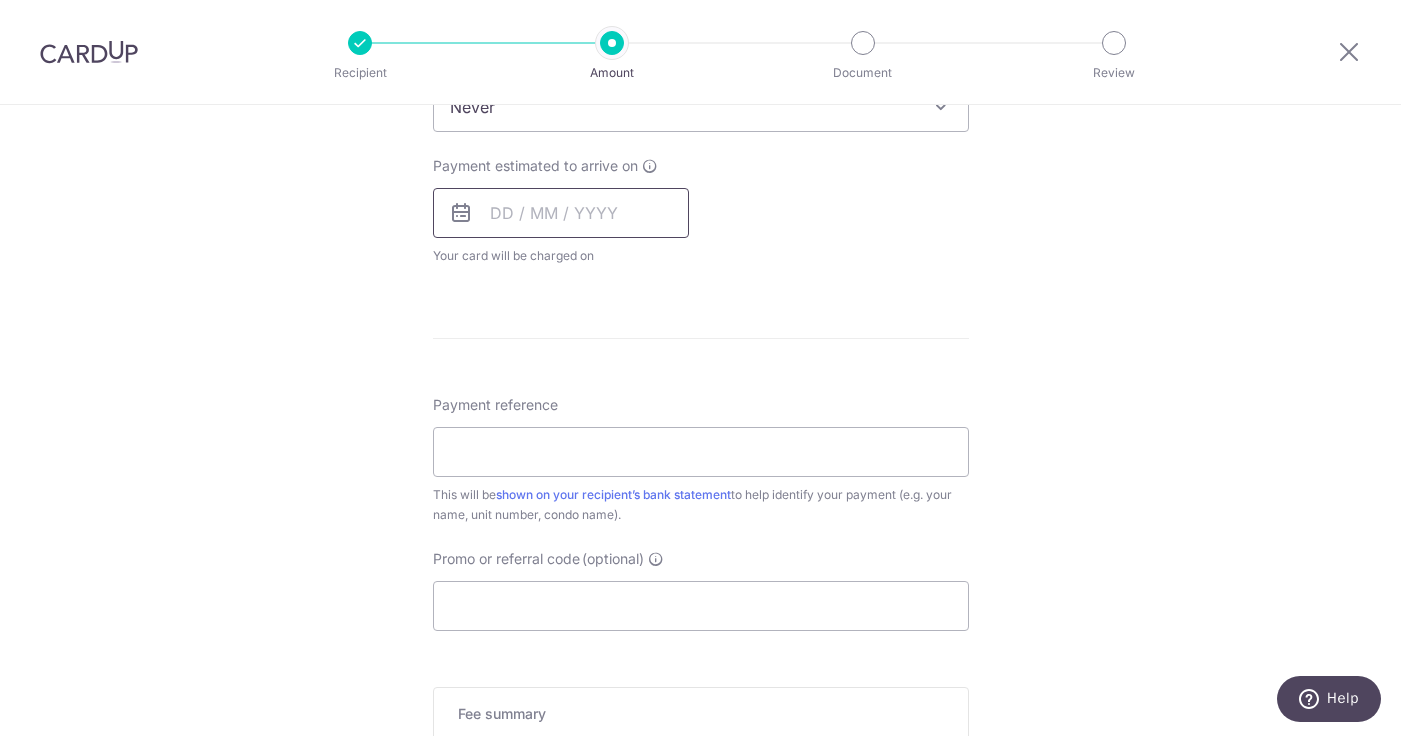 scroll, scrollTop: 895, scrollLeft: 0, axis: vertical 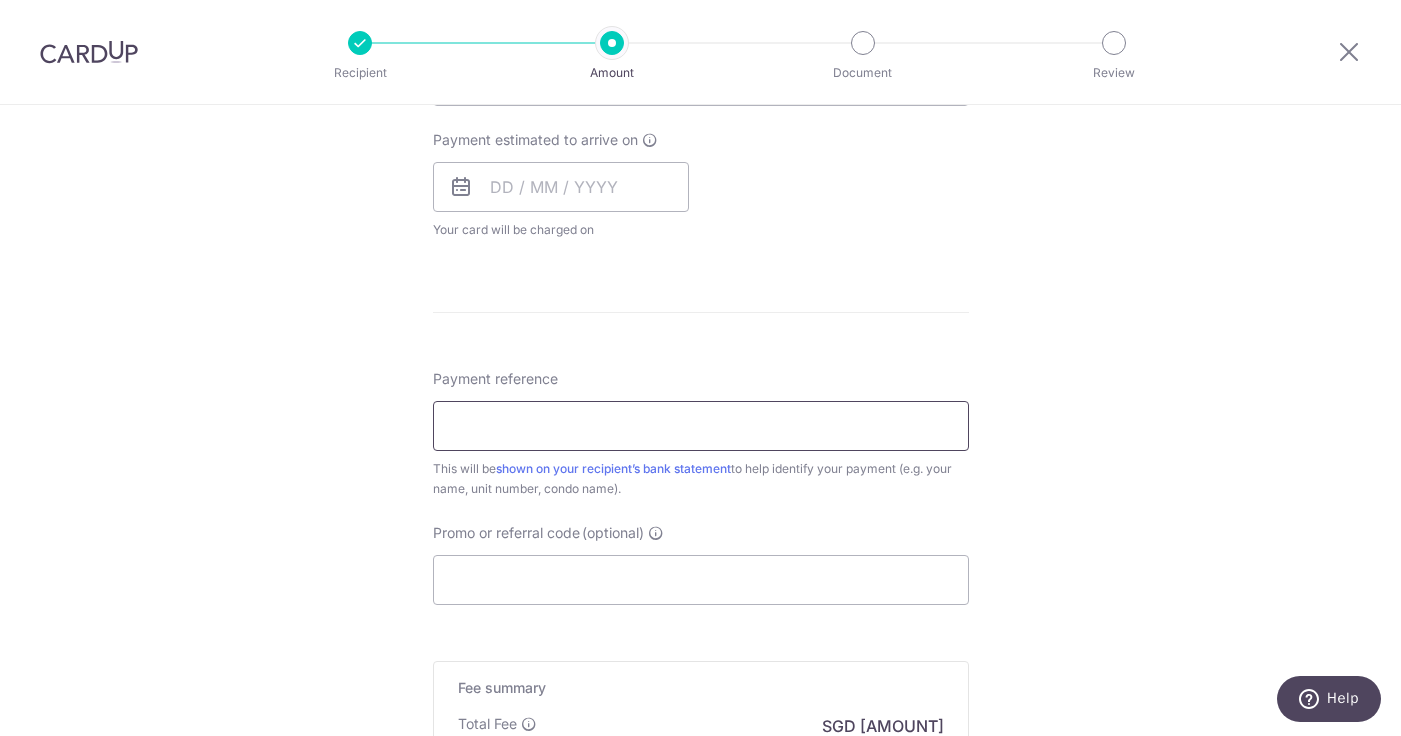 click on "Payment reference" at bounding box center (701, 426) 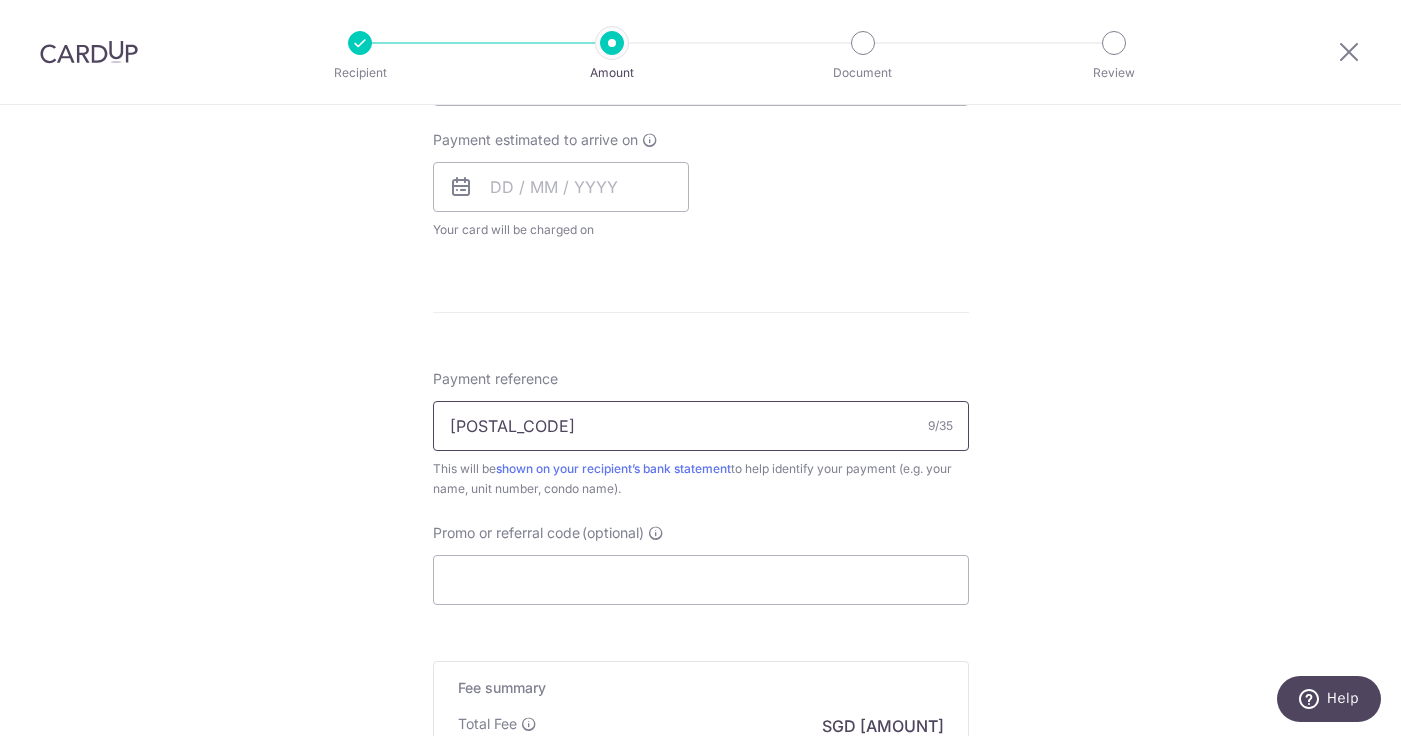 type on "[SSN]" 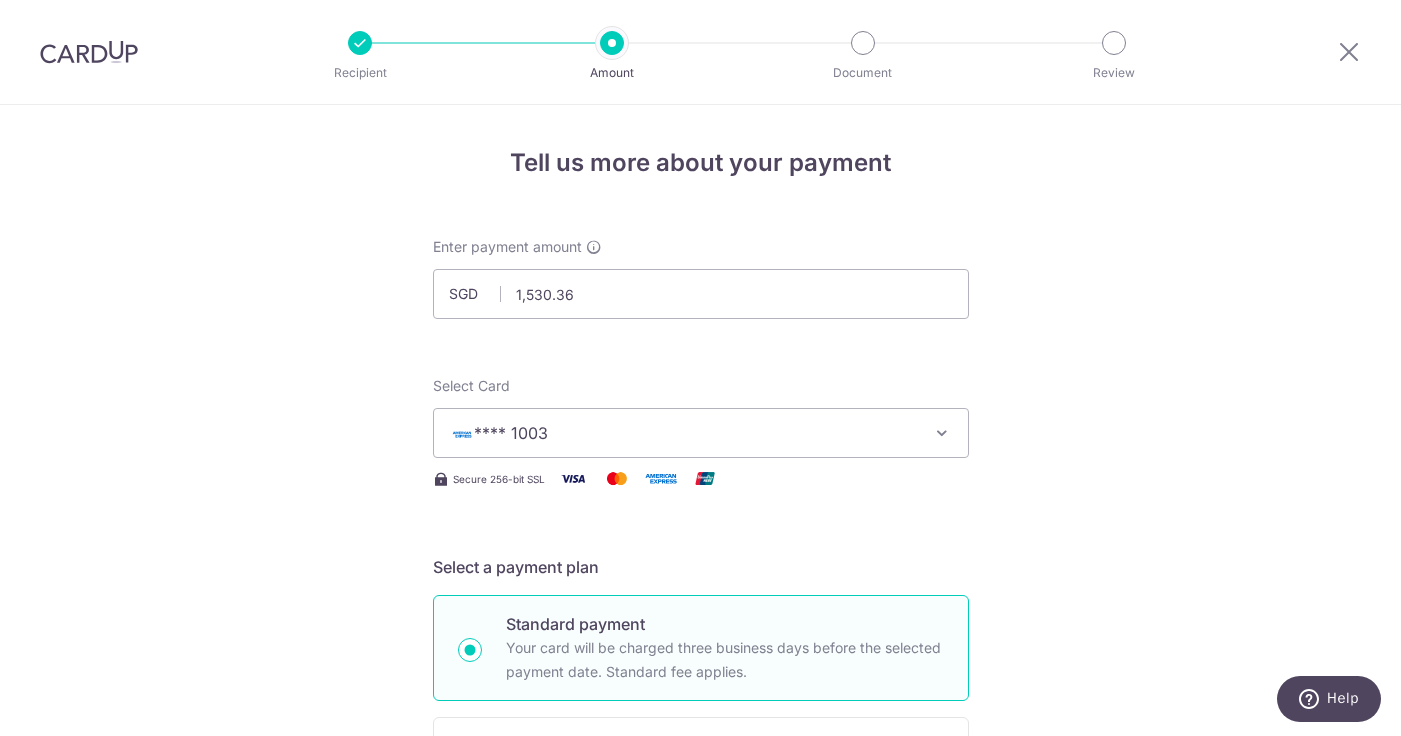 scroll, scrollTop: 0, scrollLeft: 0, axis: both 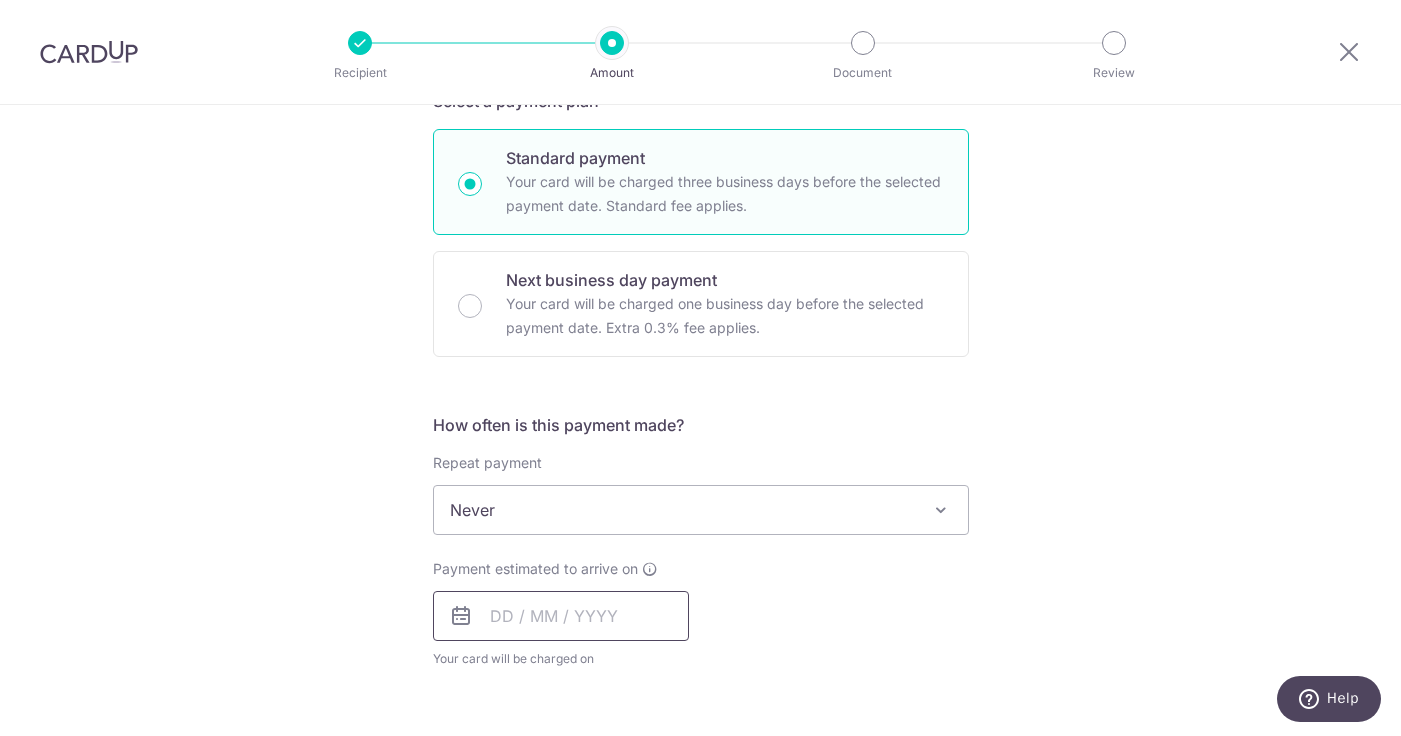 click at bounding box center [561, 616] 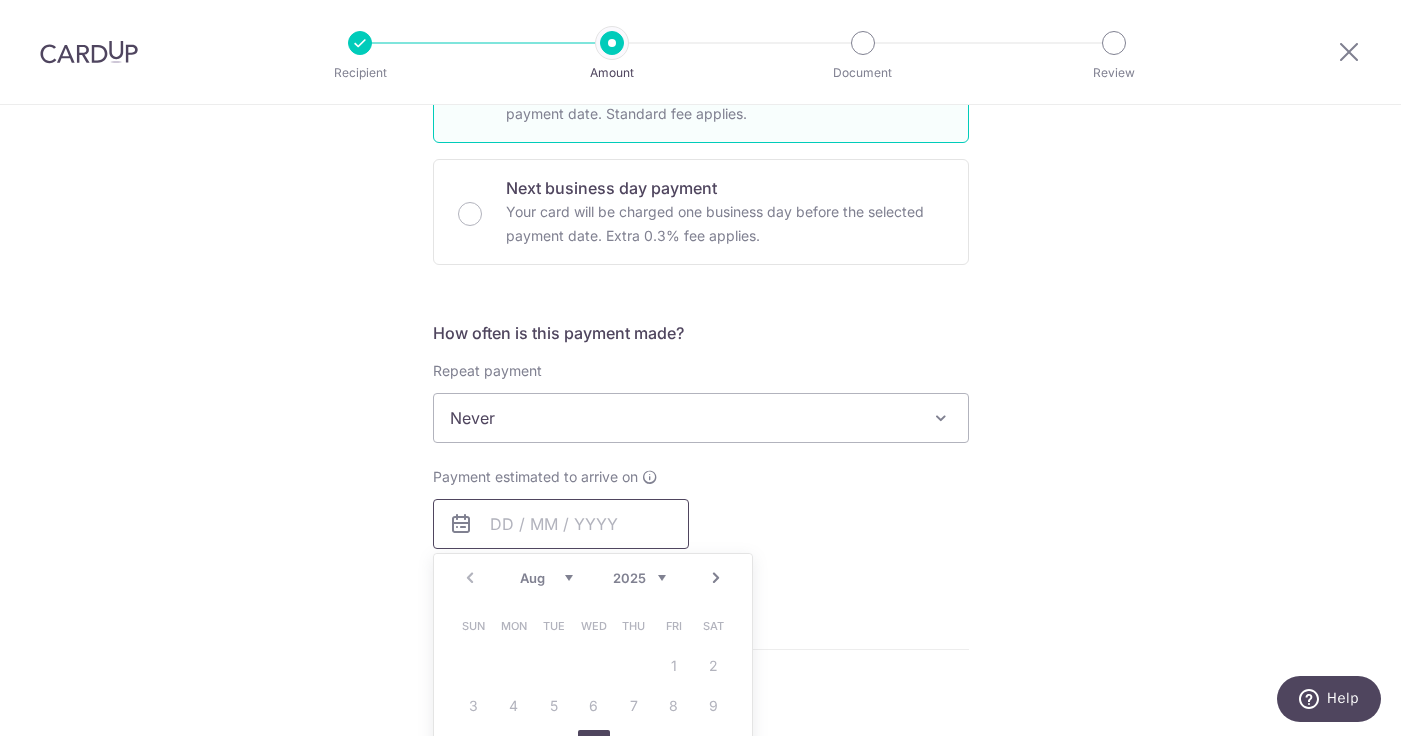 scroll, scrollTop: 763, scrollLeft: 0, axis: vertical 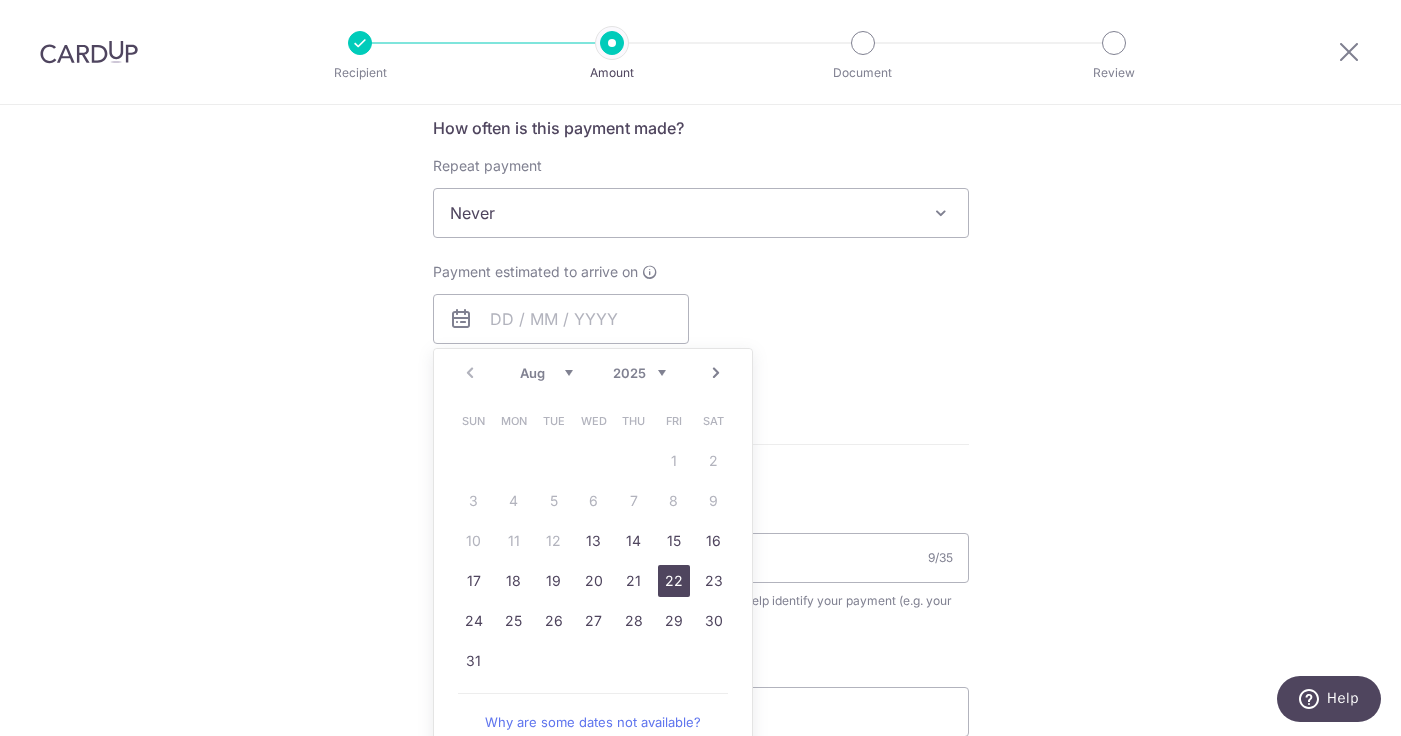 click on "22" at bounding box center (674, 581) 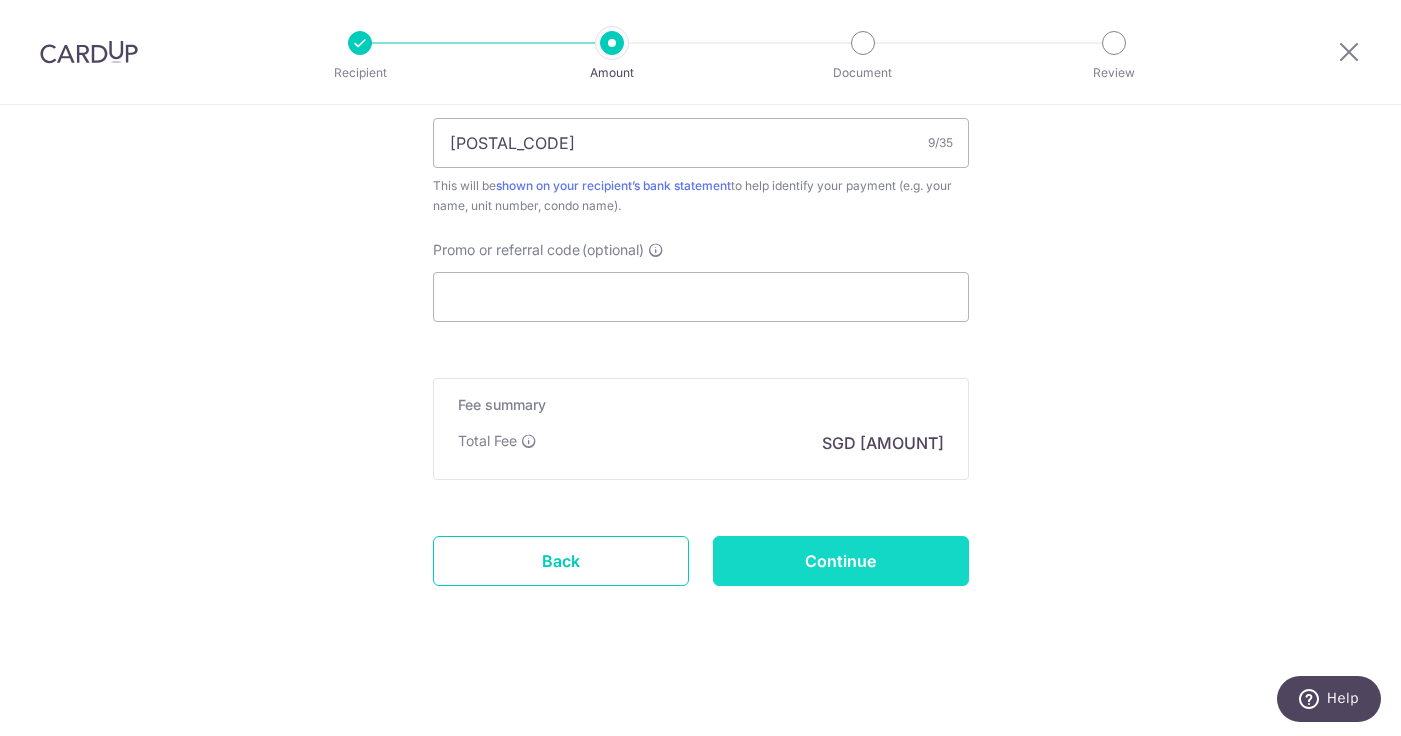 scroll, scrollTop: 1260, scrollLeft: 0, axis: vertical 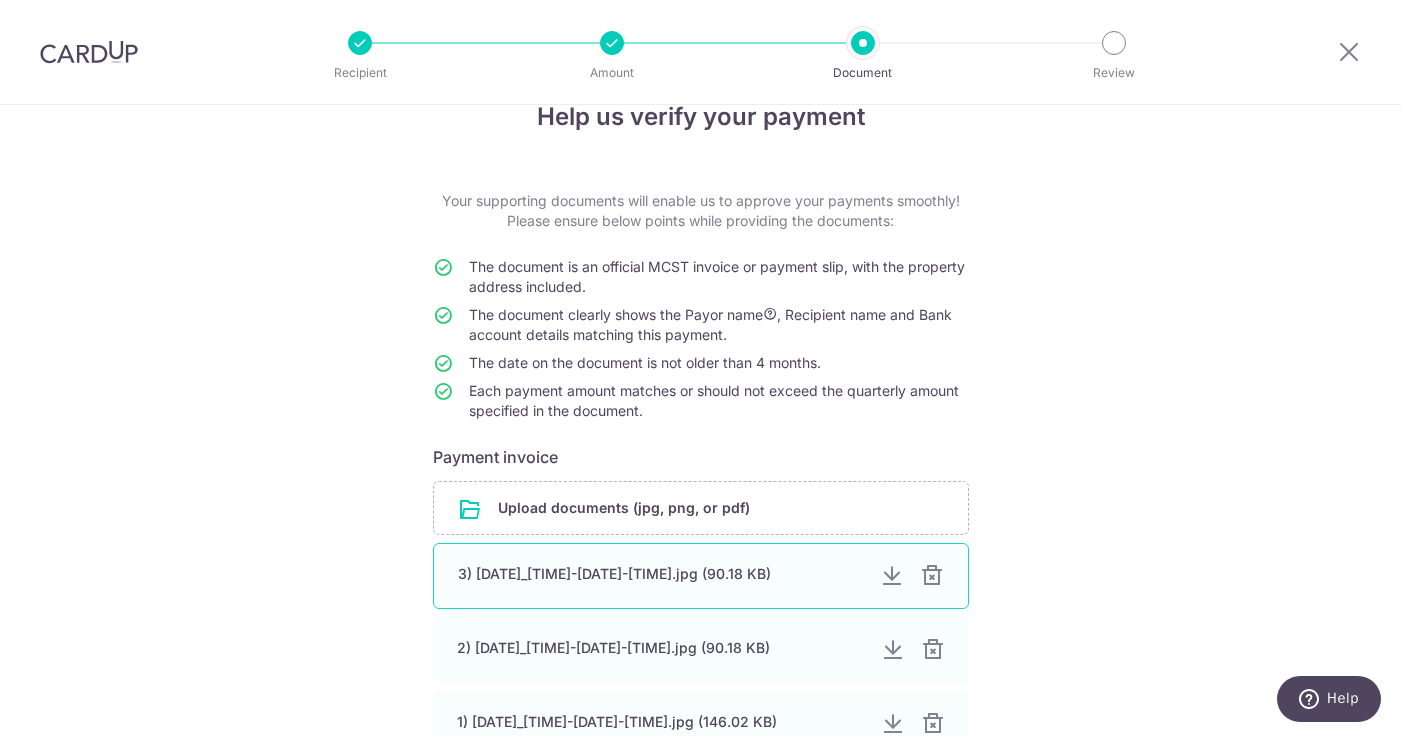 click at bounding box center (932, 576) 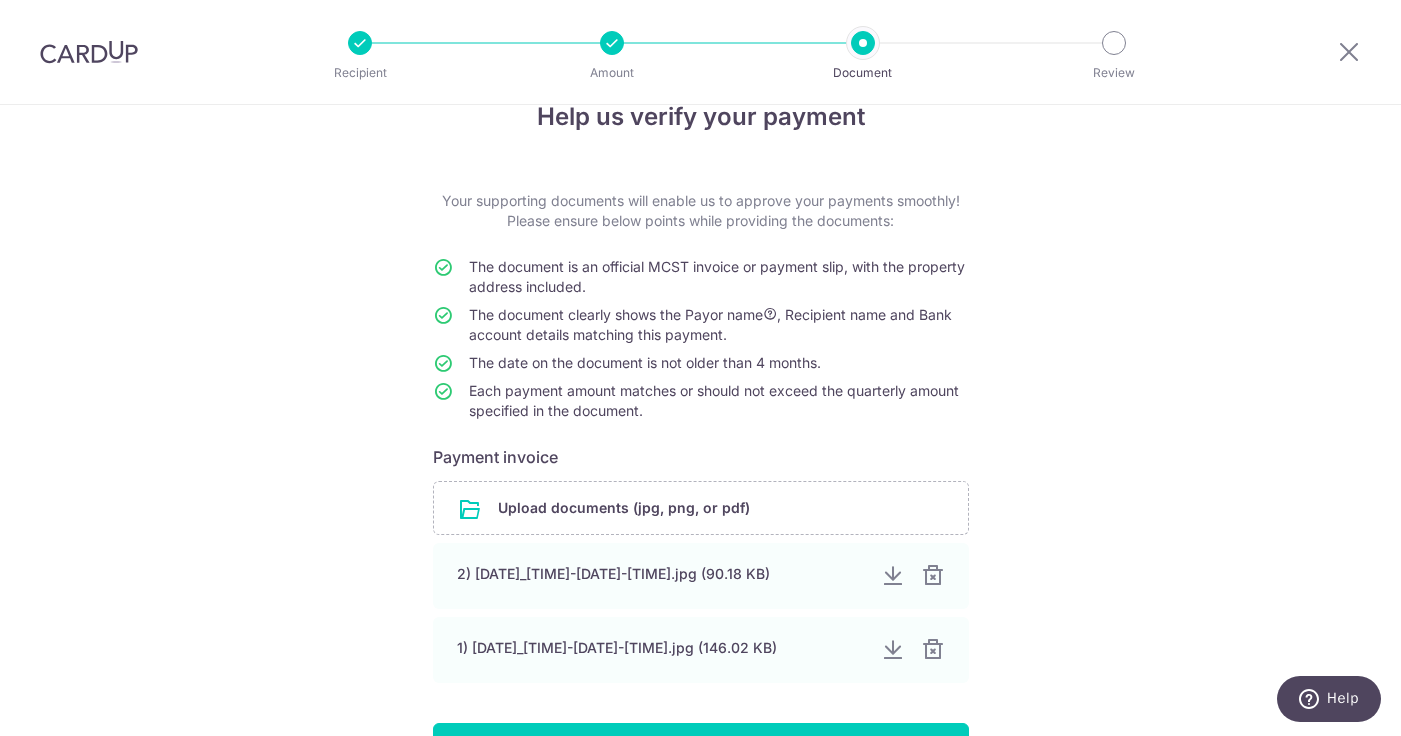 click at bounding box center (933, 576) 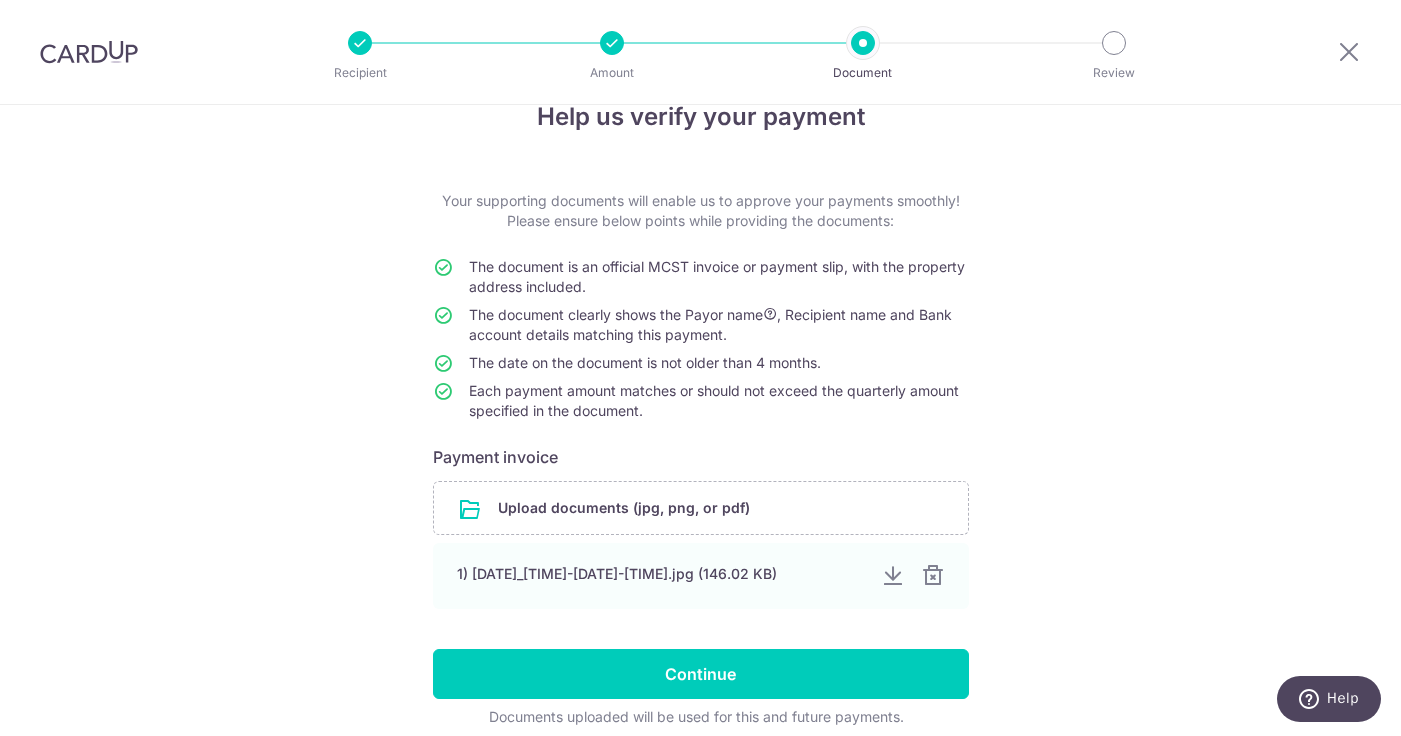 click at bounding box center (933, 576) 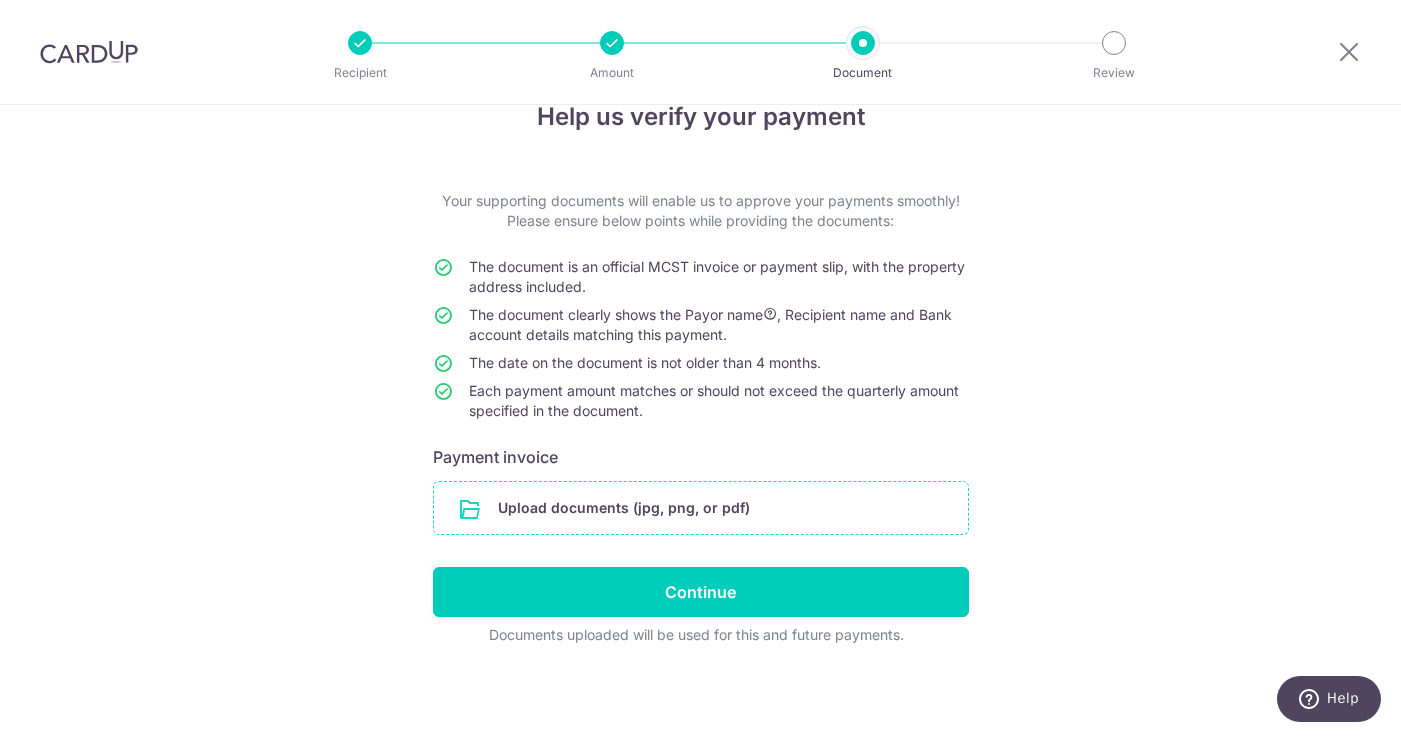 click at bounding box center (701, 508) 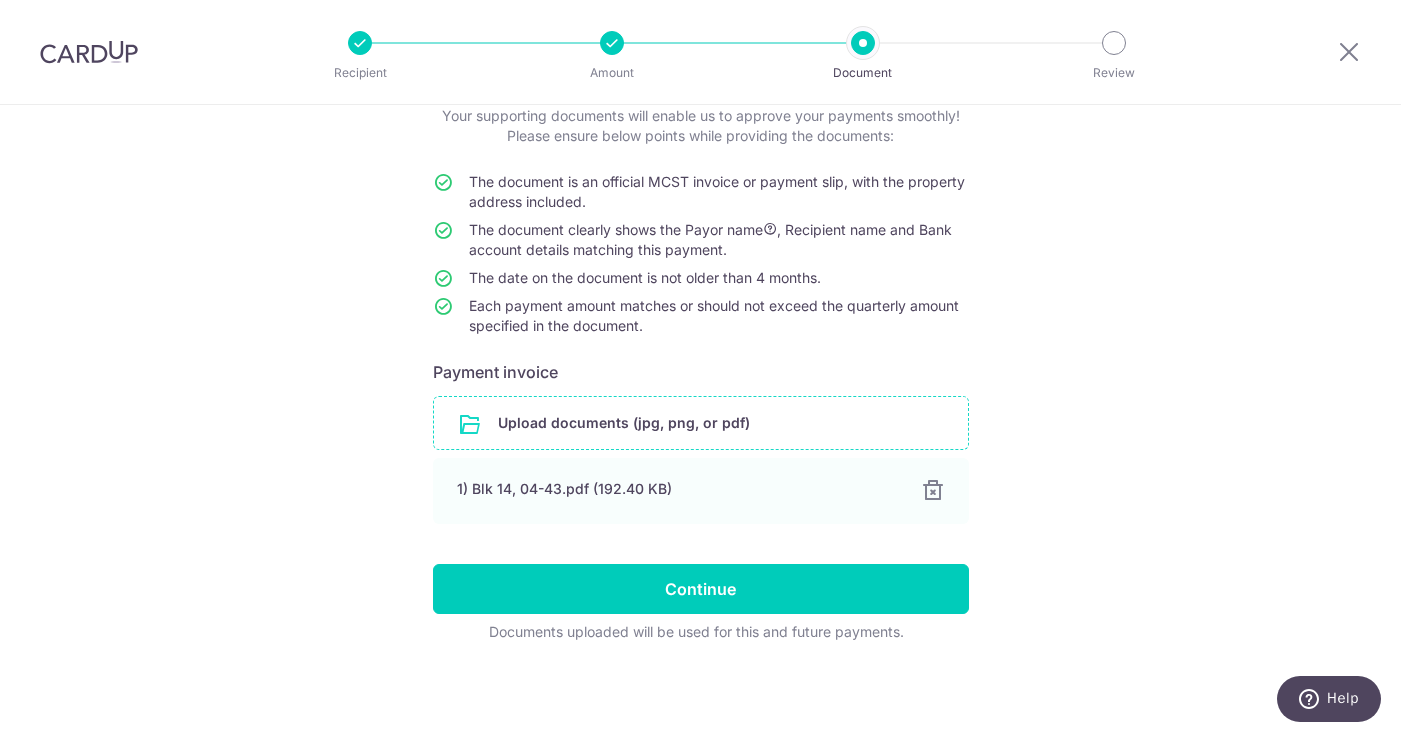 scroll, scrollTop: 131, scrollLeft: 0, axis: vertical 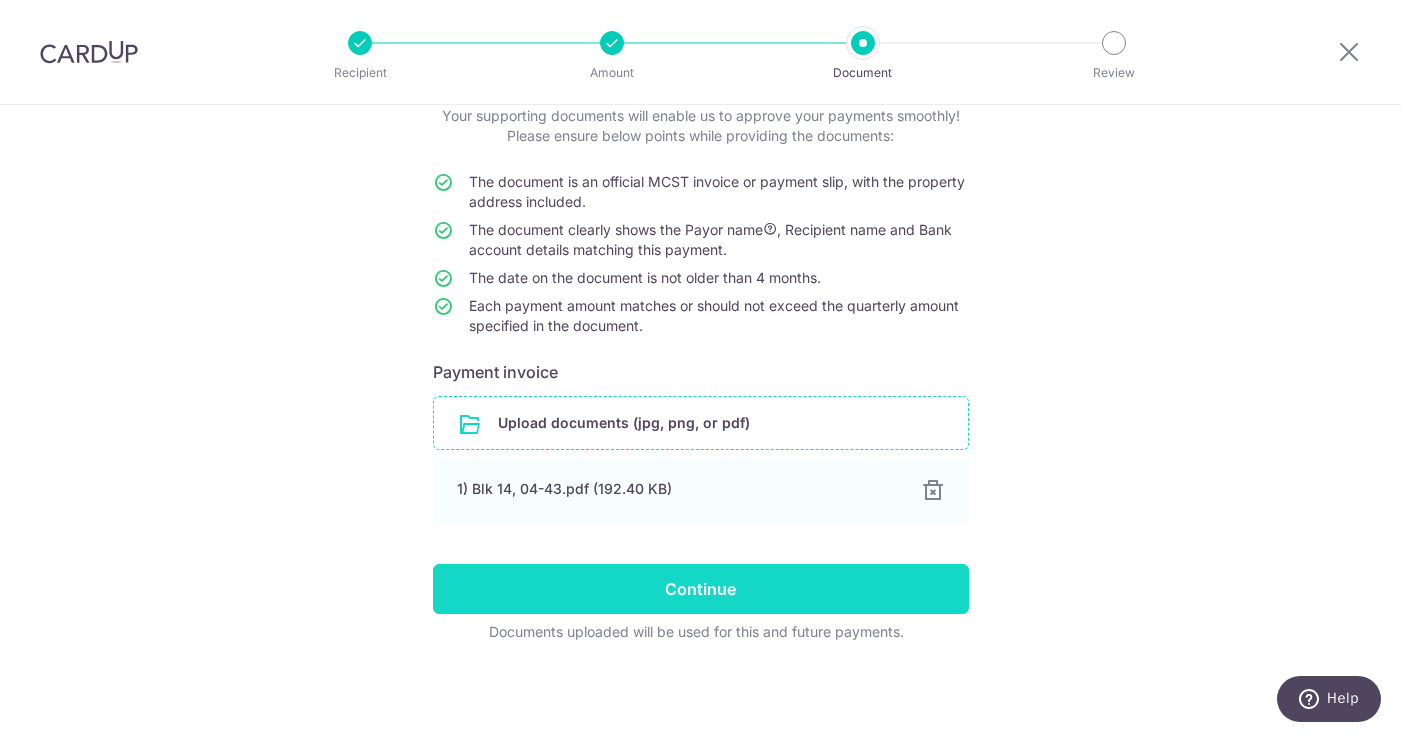 click on "Continue" at bounding box center [701, 589] 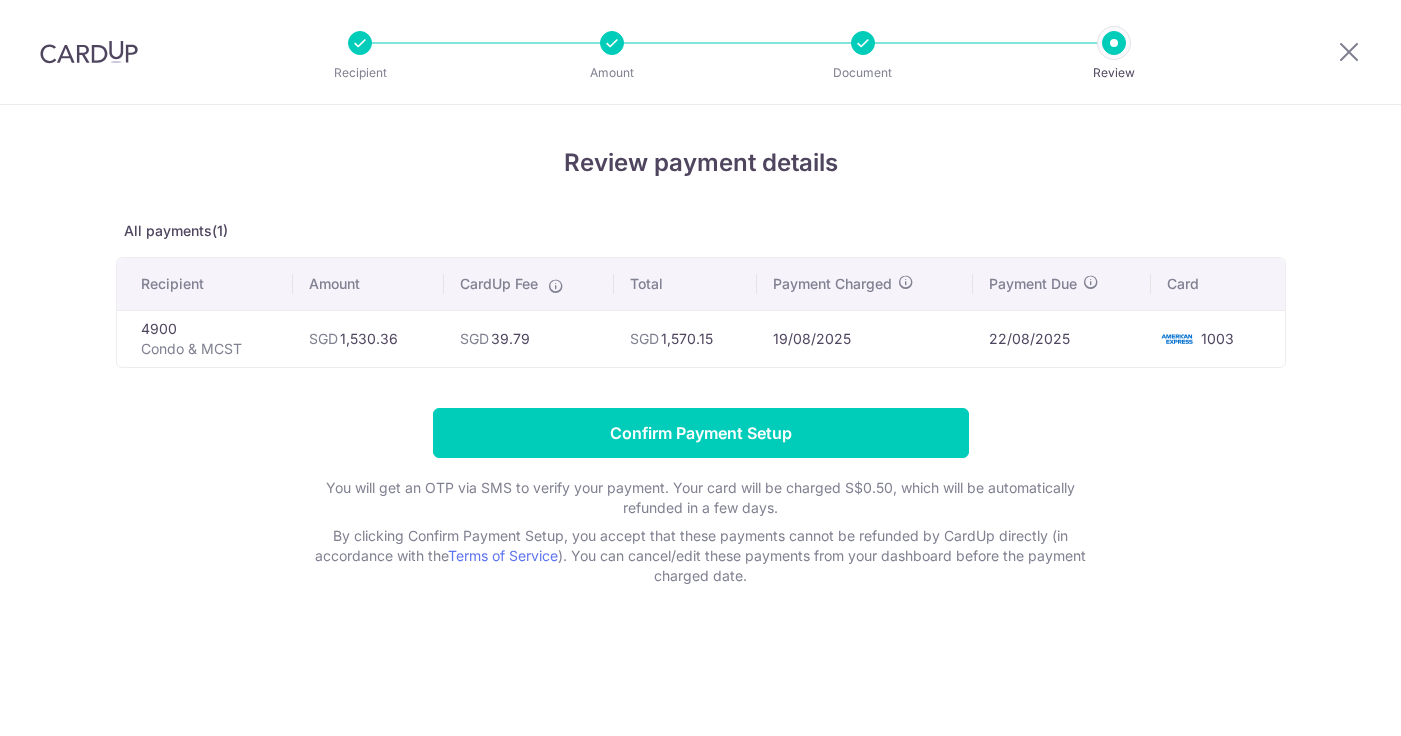 scroll, scrollTop: 0, scrollLeft: 0, axis: both 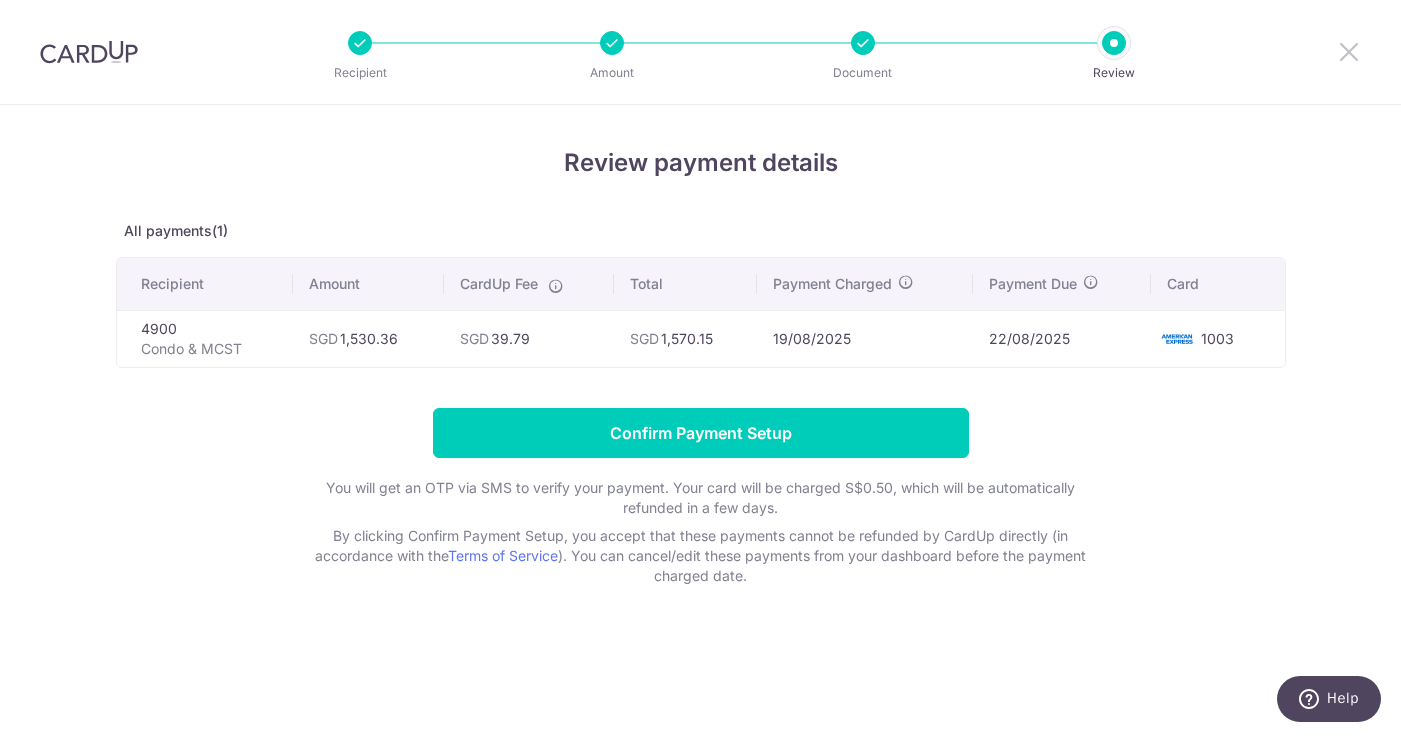 click at bounding box center [1349, 51] 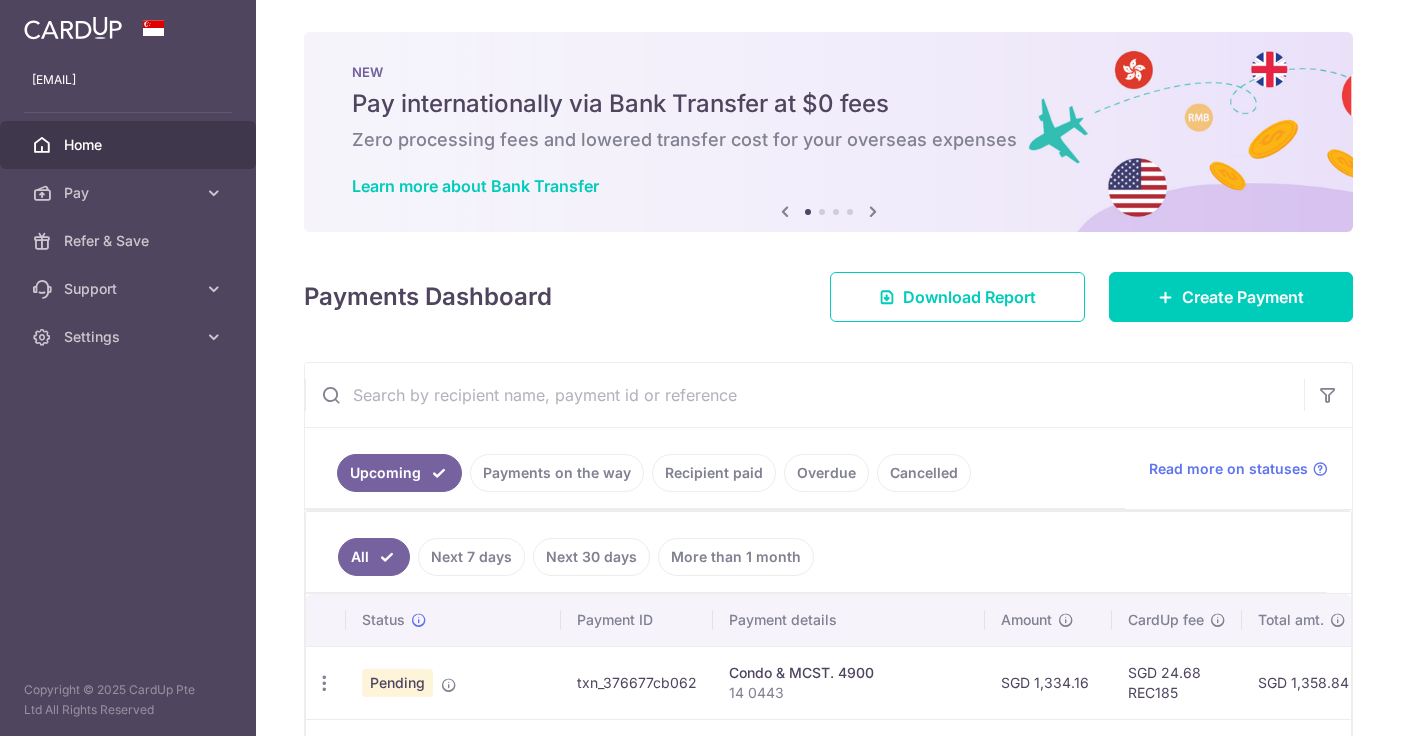 scroll, scrollTop: 0, scrollLeft: 0, axis: both 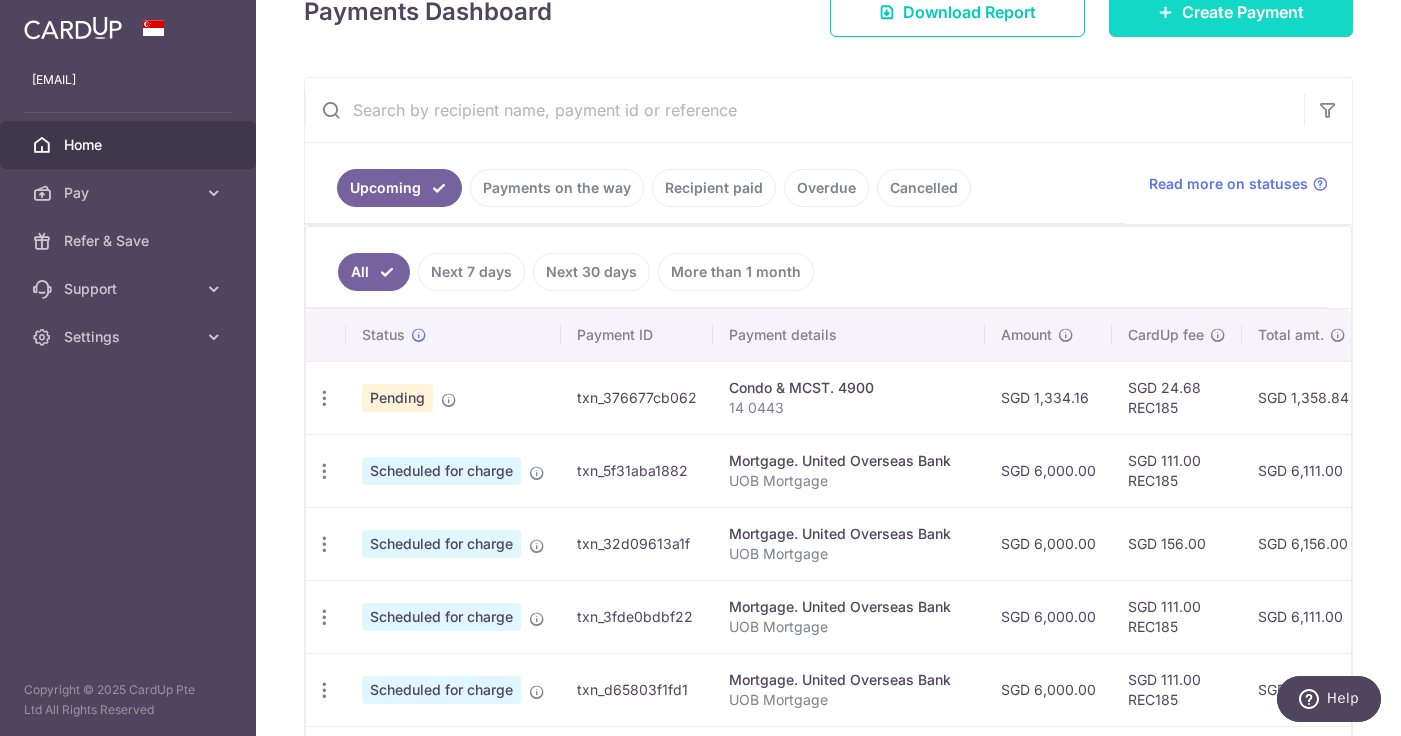 click on "Create Payment" at bounding box center [1231, 12] 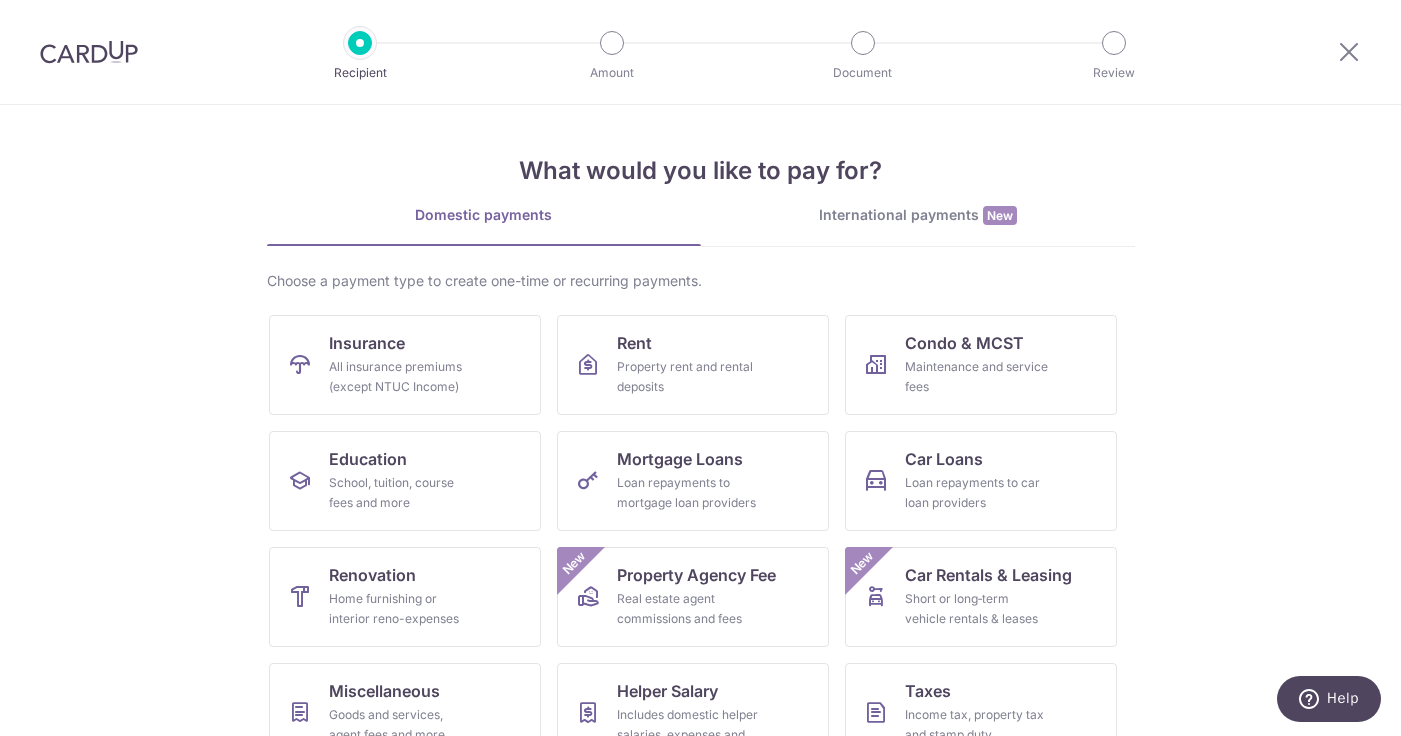 scroll, scrollTop: 0, scrollLeft: 0, axis: both 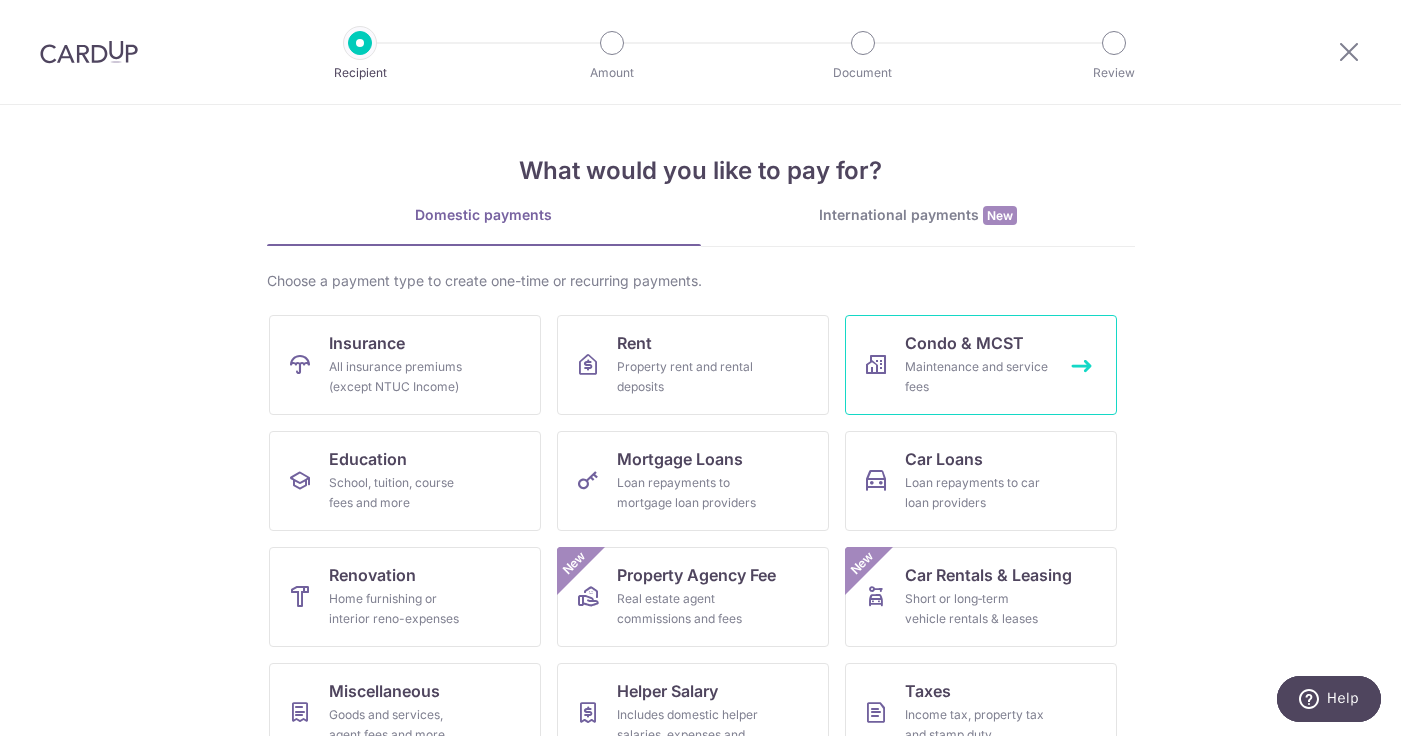 click on "Maintenance and service fees" at bounding box center (977, 377) 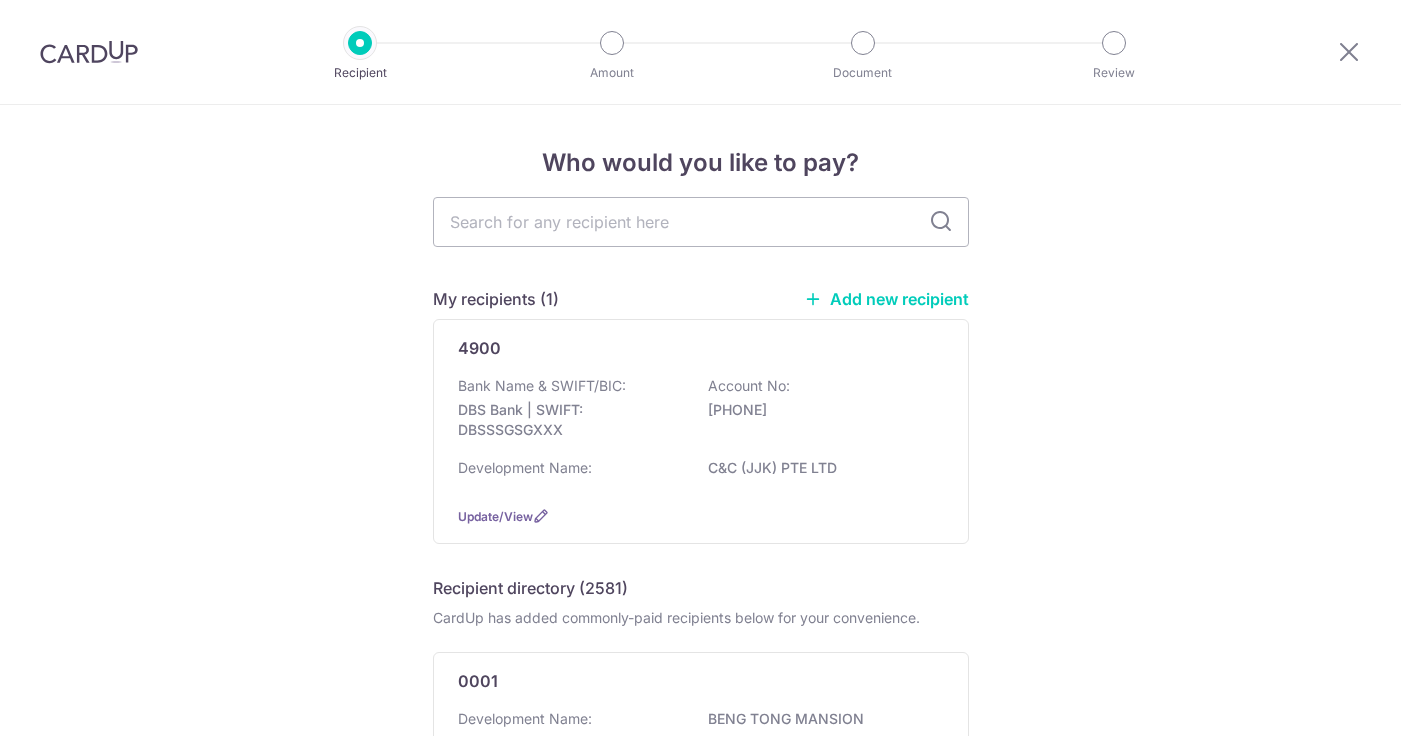 scroll, scrollTop: 0, scrollLeft: 0, axis: both 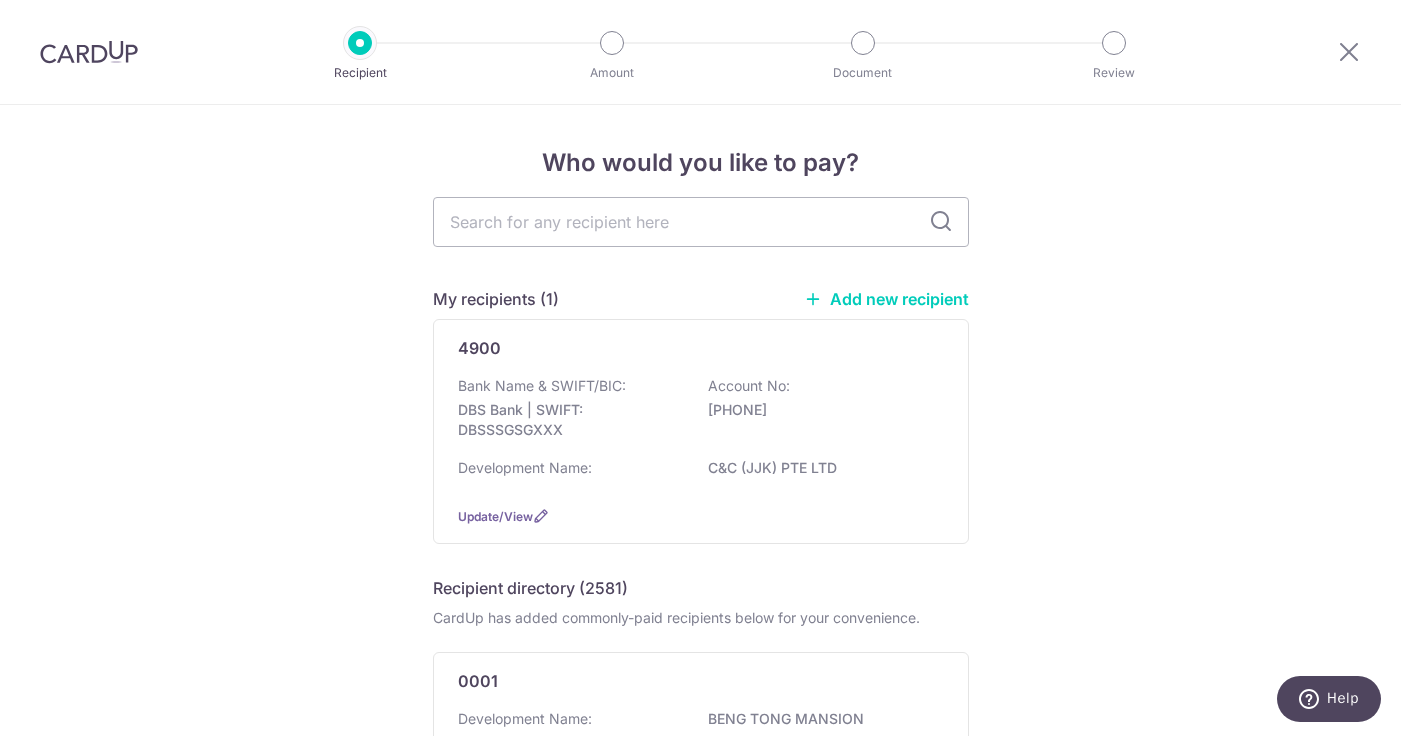 click on "Add new recipient" at bounding box center (886, 299) 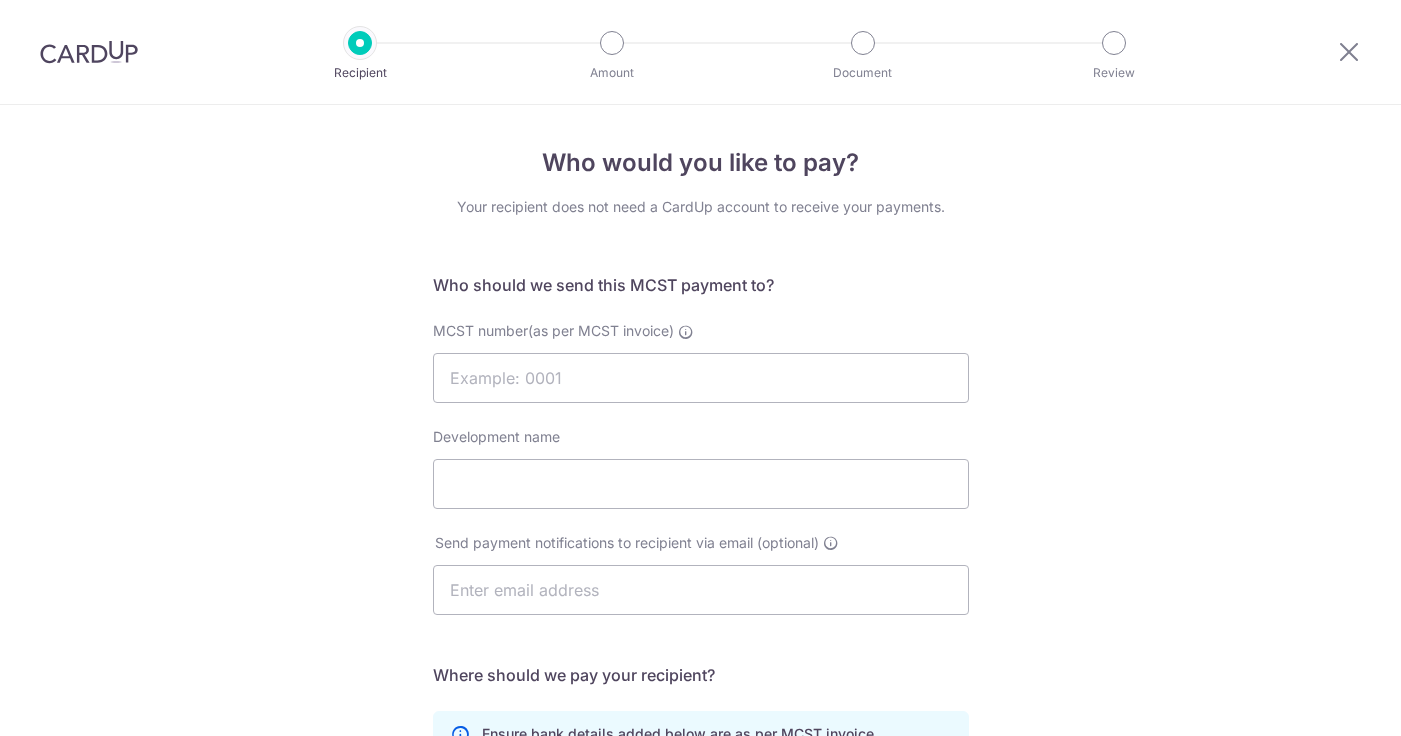 scroll, scrollTop: 0, scrollLeft: 0, axis: both 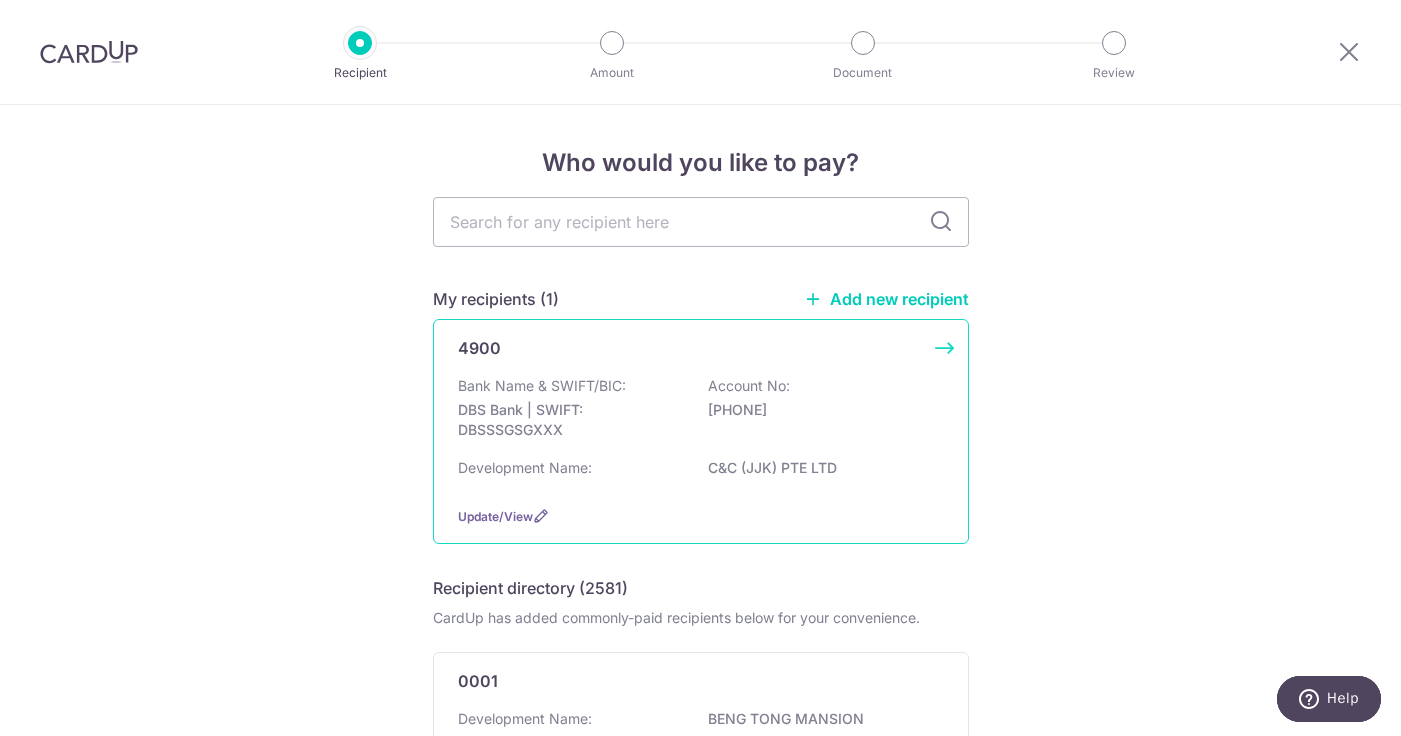 click on "DBS Bank | SWIFT: DBSSSGSGXXX" at bounding box center [570, 420] 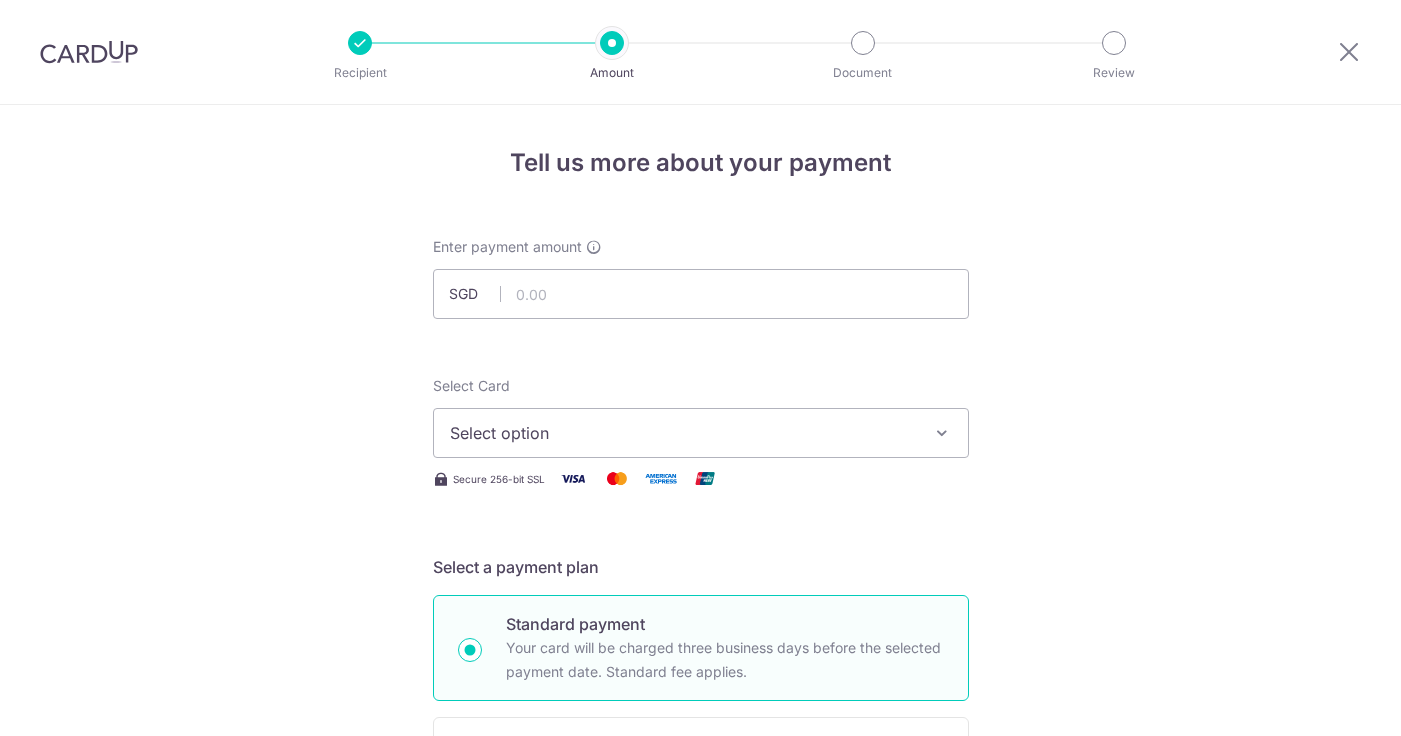 scroll, scrollTop: 0, scrollLeft: 0, axis: both 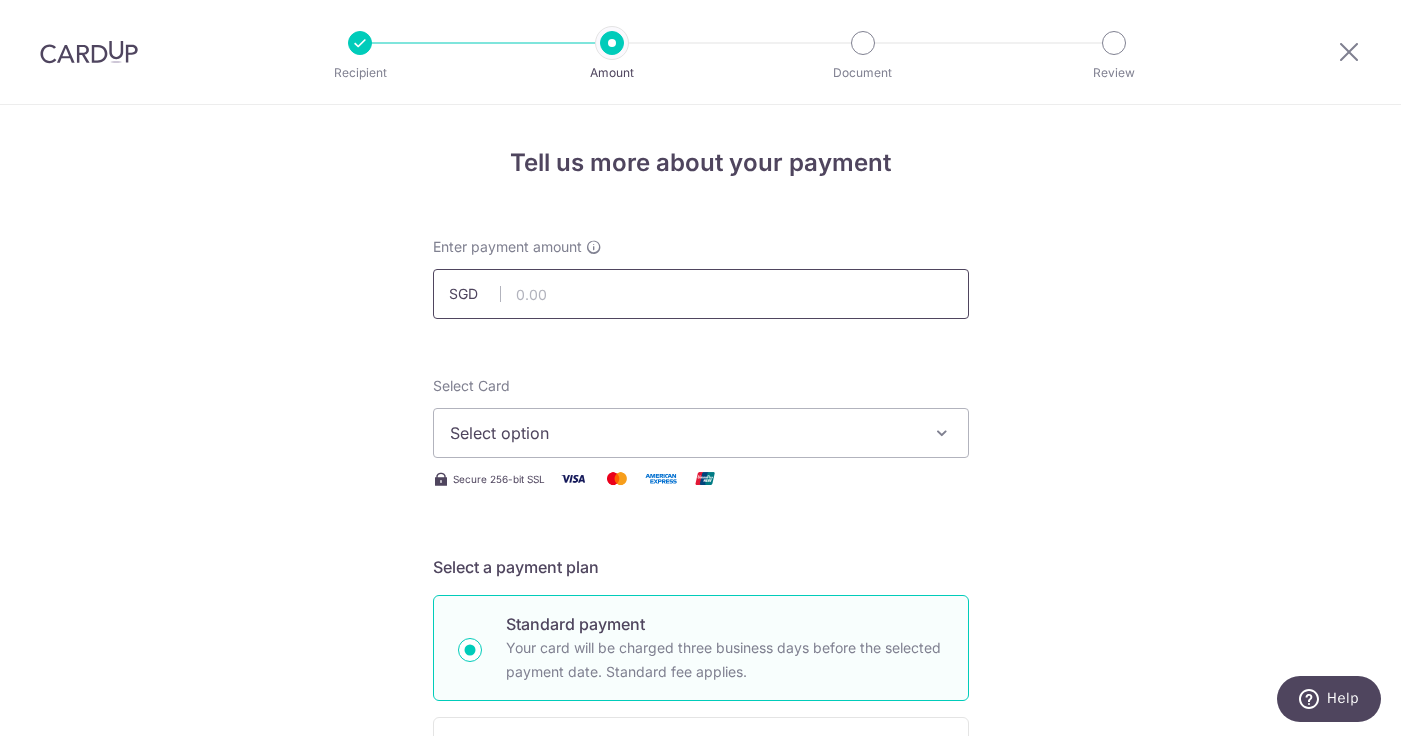 click at bounding box center [701, 294] 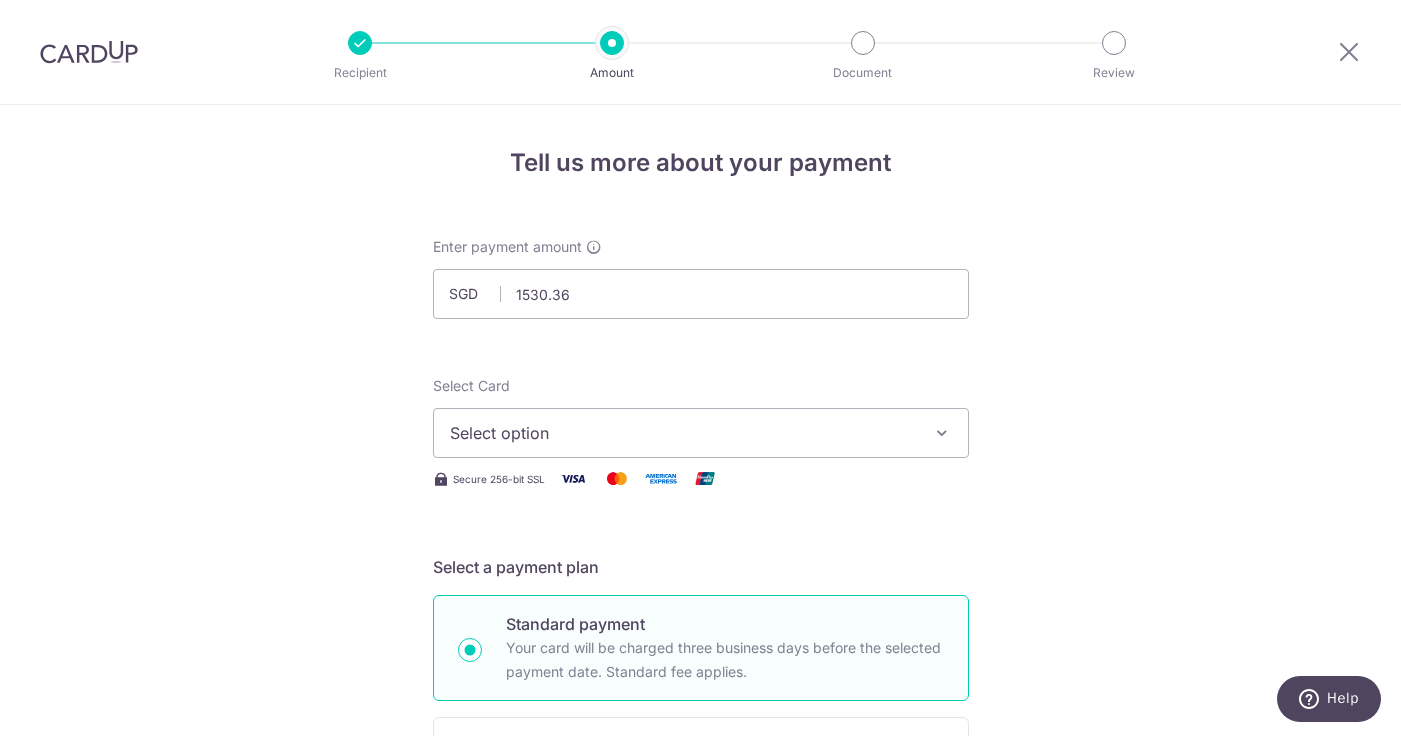 type on "1,530.36" 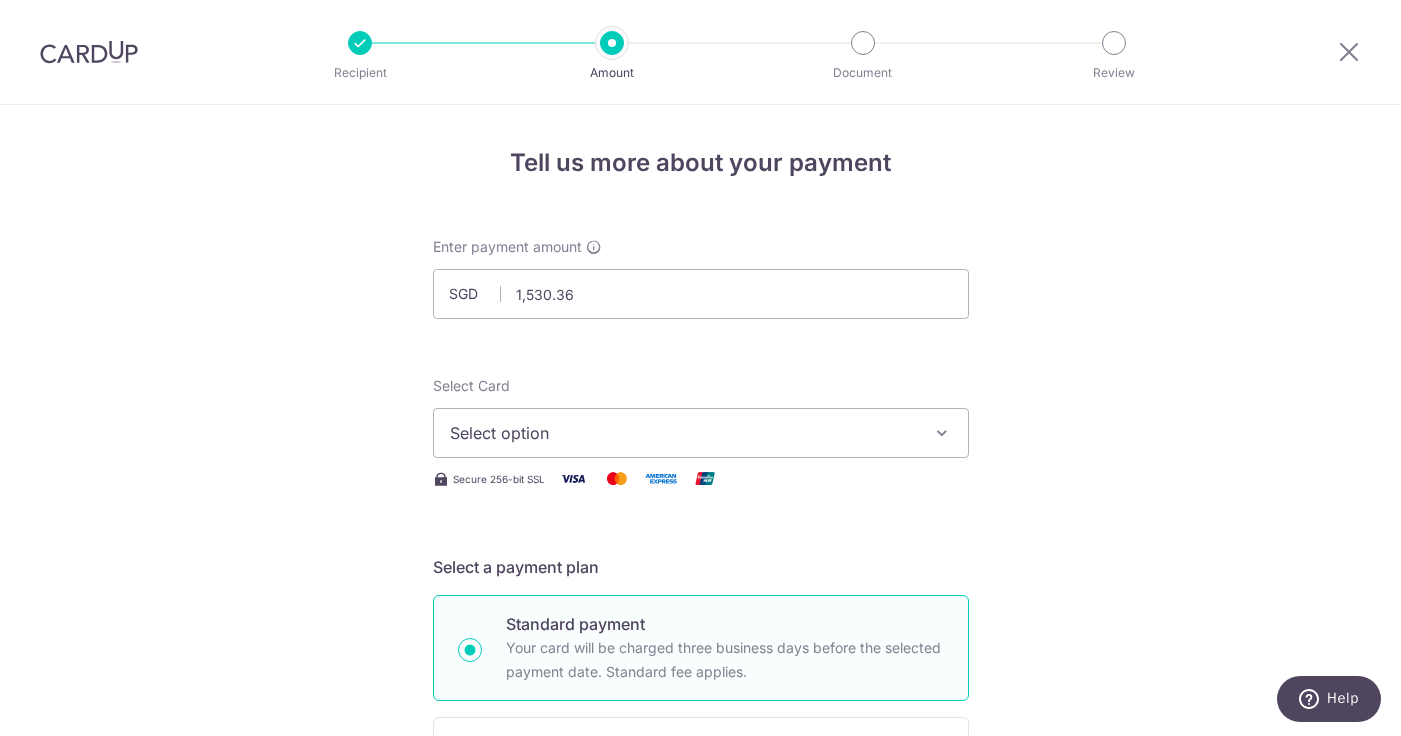click on "Select option" at bounding box center (683, 433) 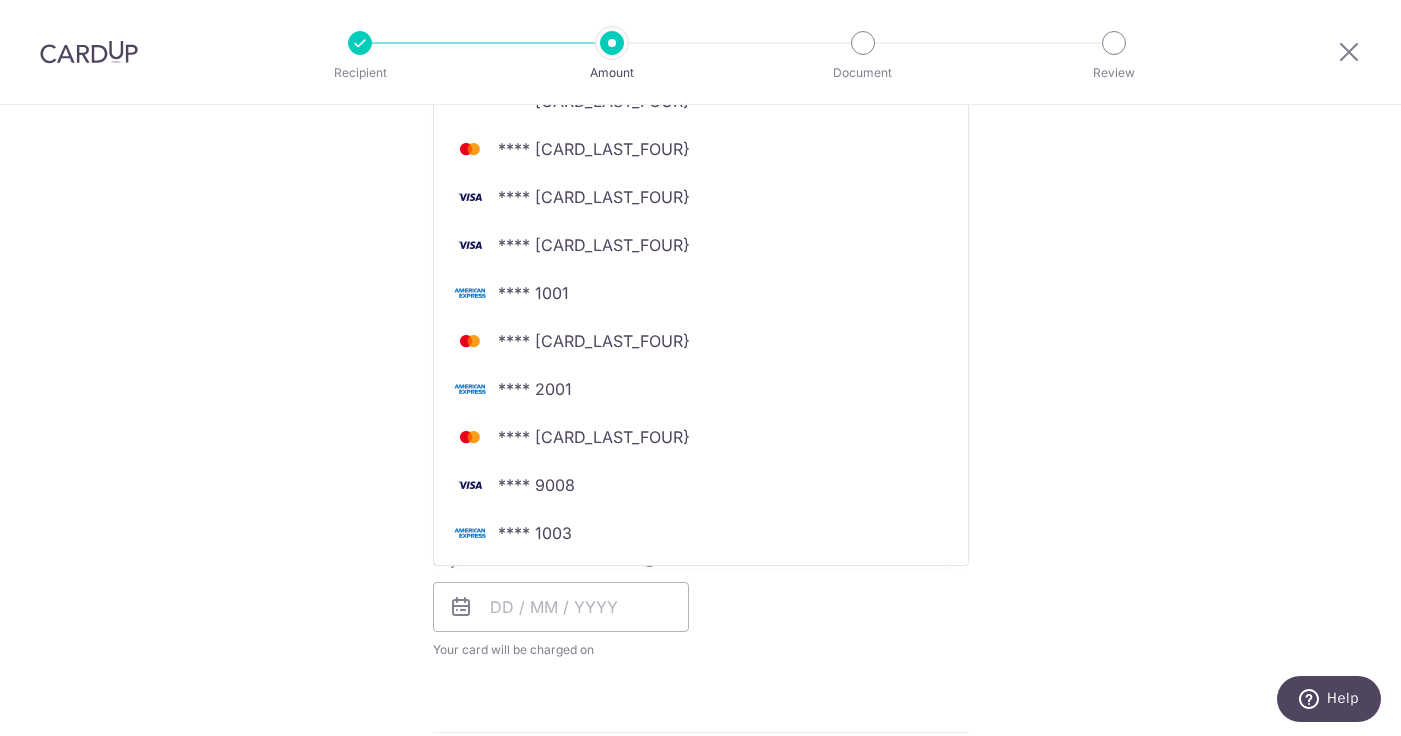scroll, scrollTop: 518, scrollLeft: 0, axis: vertical 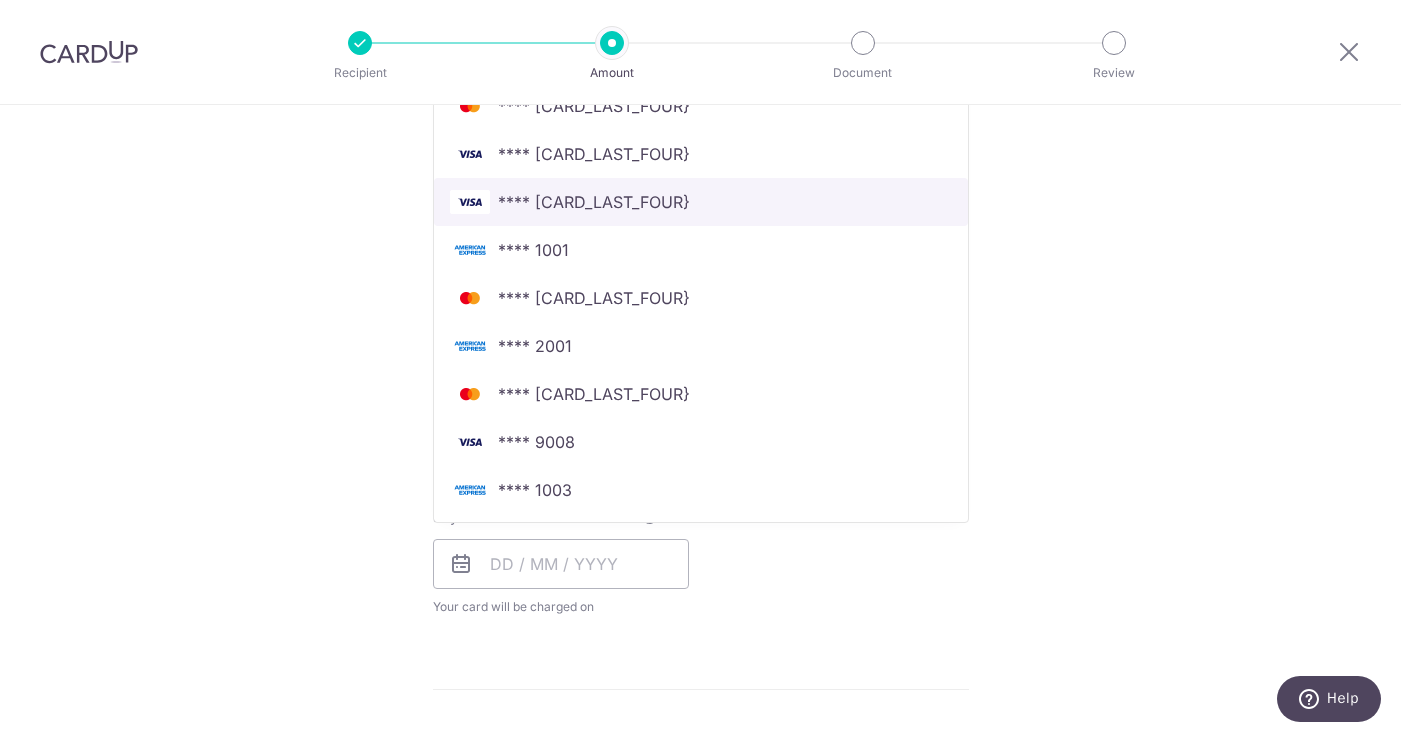 click on "**** 1424" at bounding box center [701, 202] 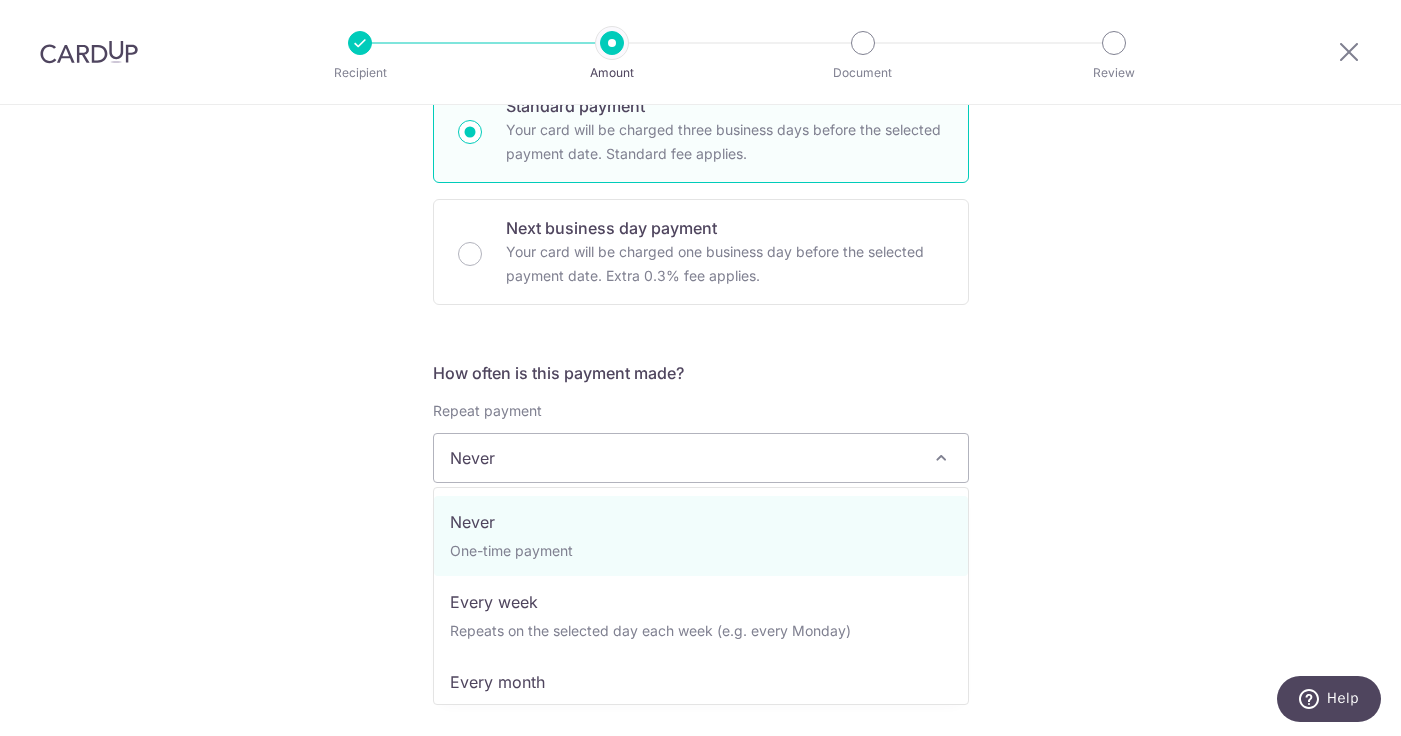 click on "Never" at bounding box center (701, 458) 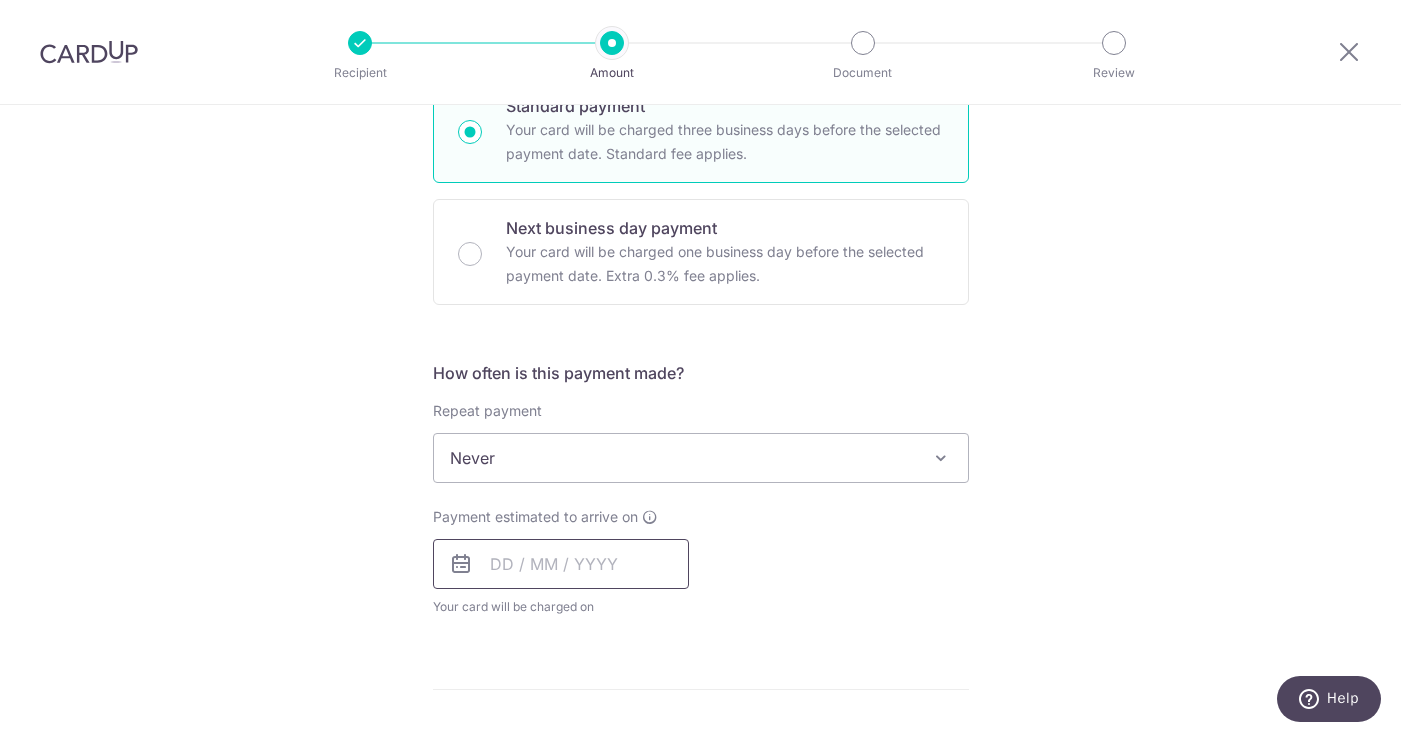click at bounding box center (561, 564) 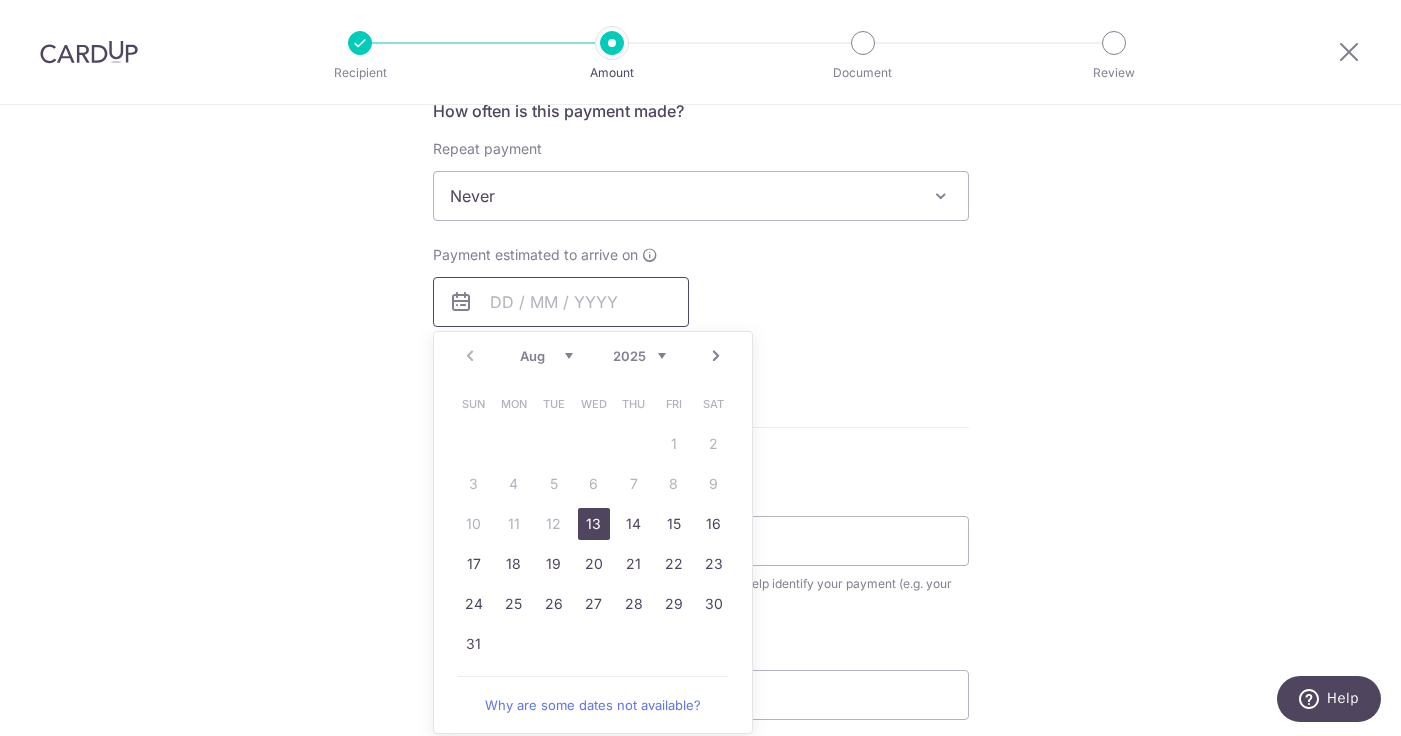 scroll, scrollTop: 848, scrollLeft: 0, axis: vertical 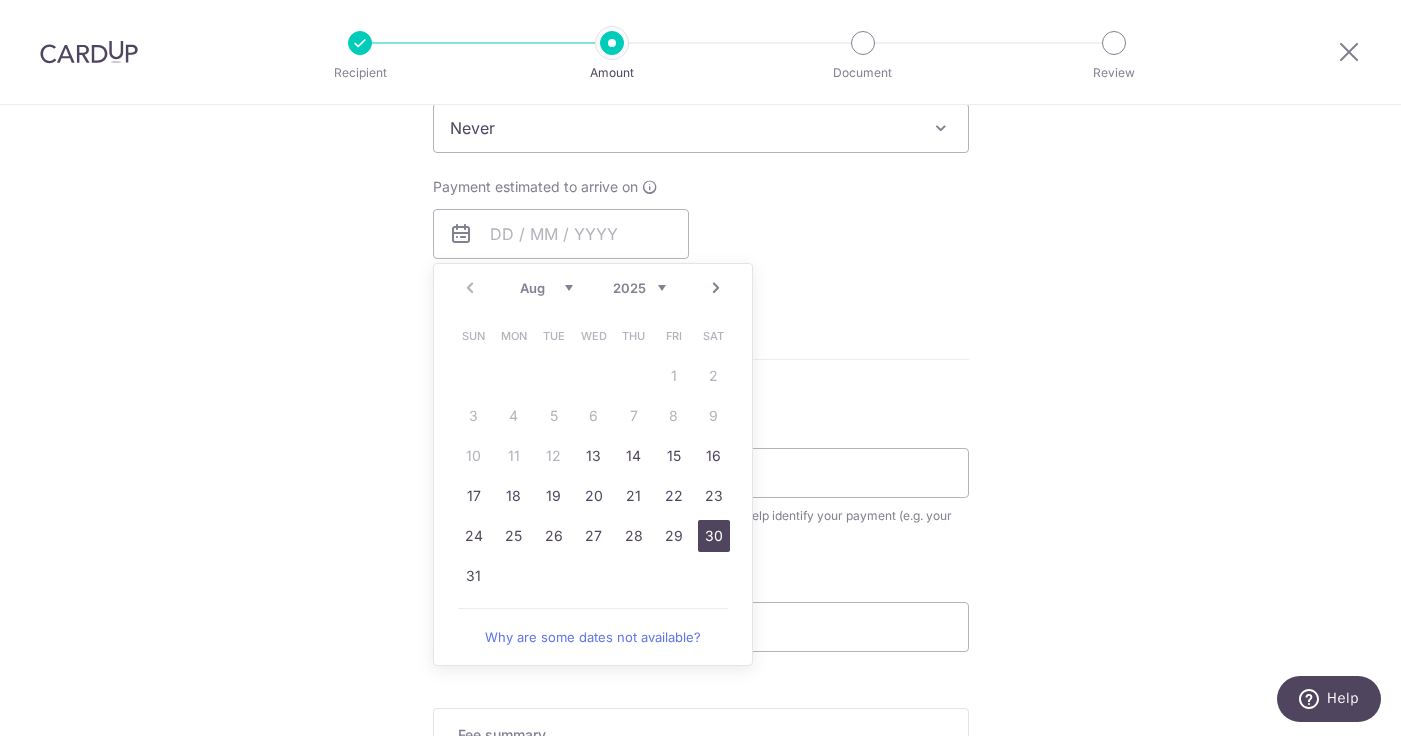 click on "30" at bounding box center [714, 536] 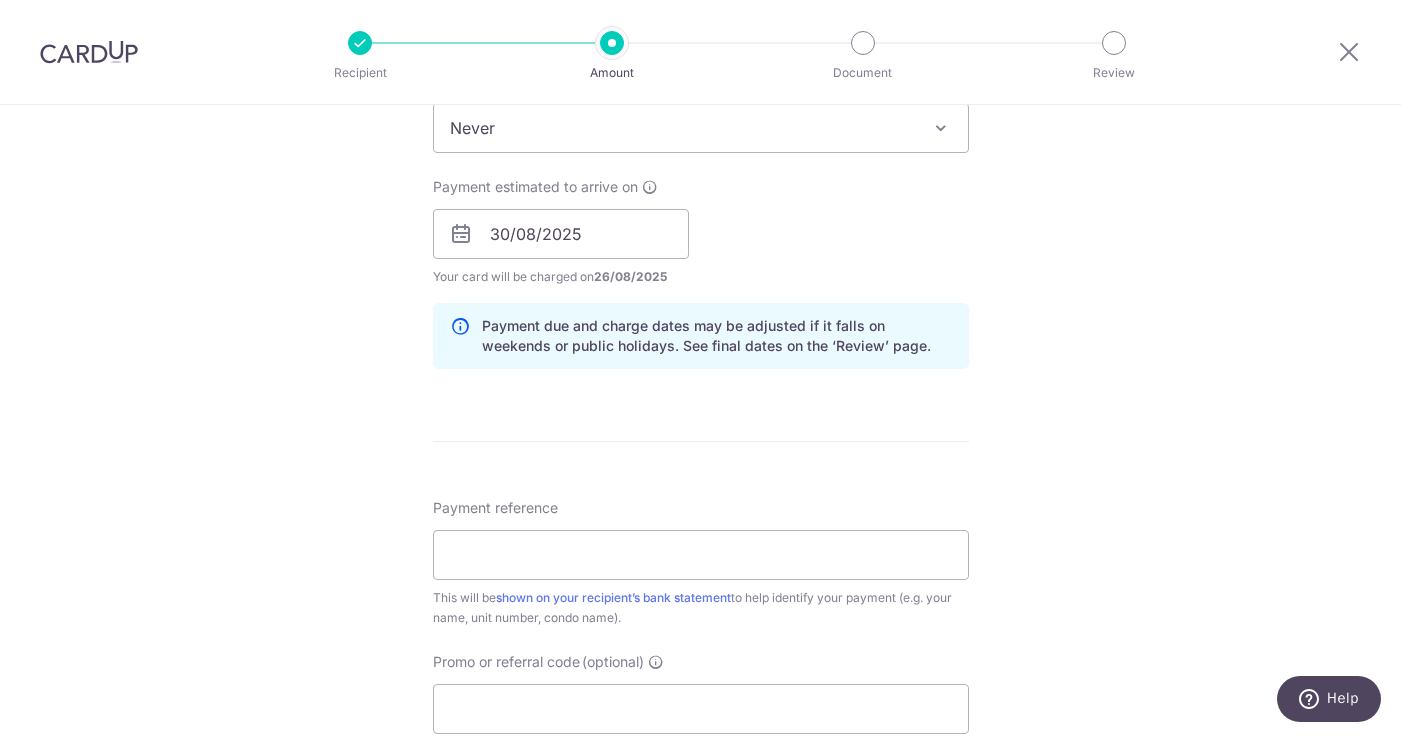 scroll, scrollTop: 1056, scrollLeft: 0, axis: vertical 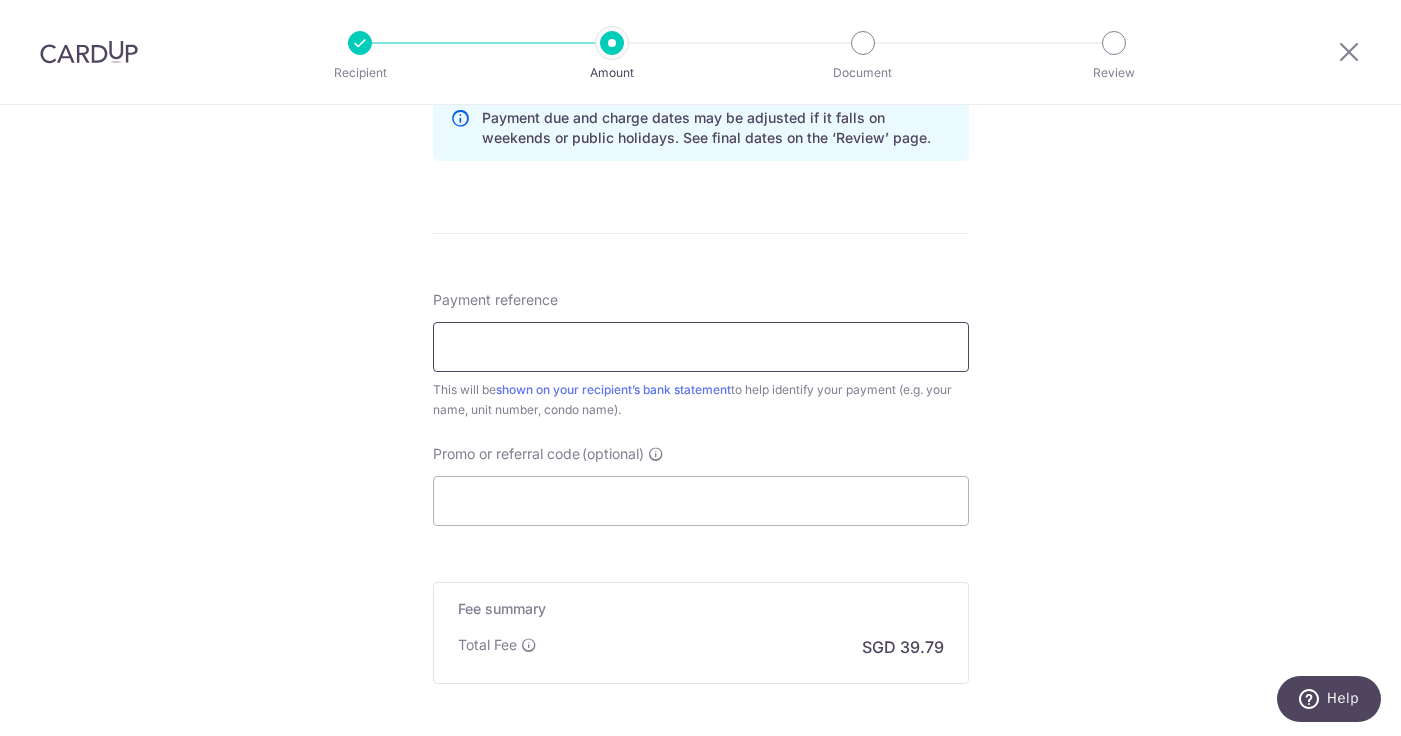 click on "Payment reference" at bounding box center [701, 347] 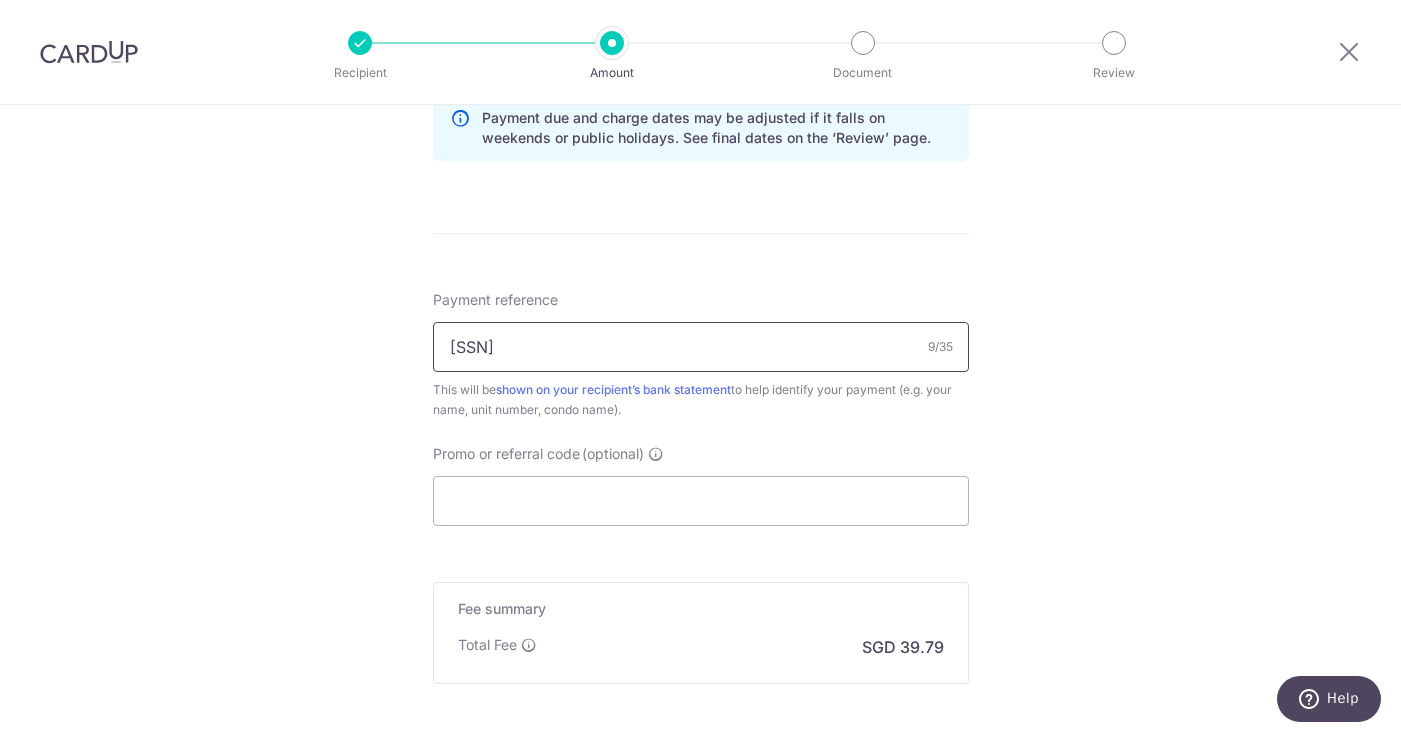 type on "014-04-43" 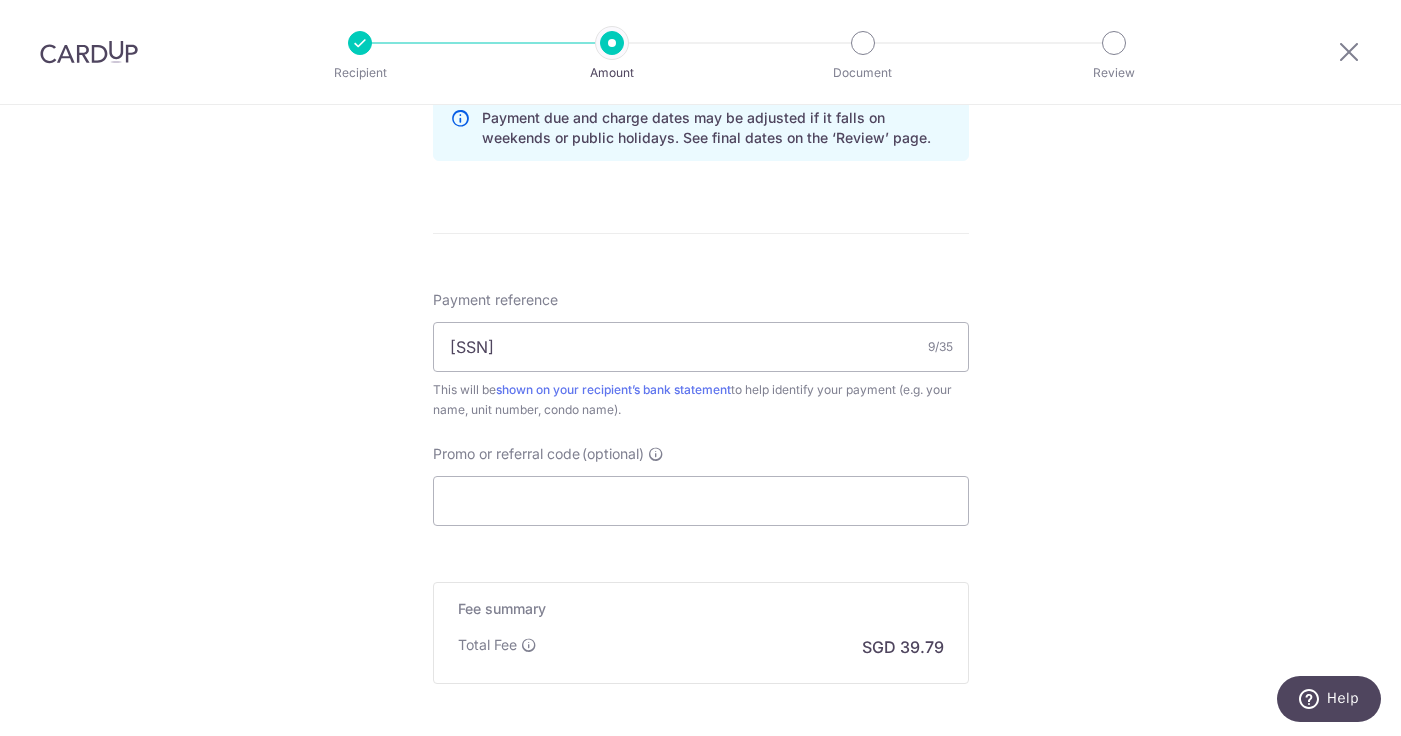 click on "Enter payment amount
SGD
1,530.36
1530.36
Select Card
**** 1424
Add credit card
Your Cards
**** 9033
**** 5755
**** 3874
**** 1424
**** 1001
**** 5950
**** 2001
**** 5211
**** 9008
**** 1003
Secure 256-bit SSL" at bounding box center [701, 13] 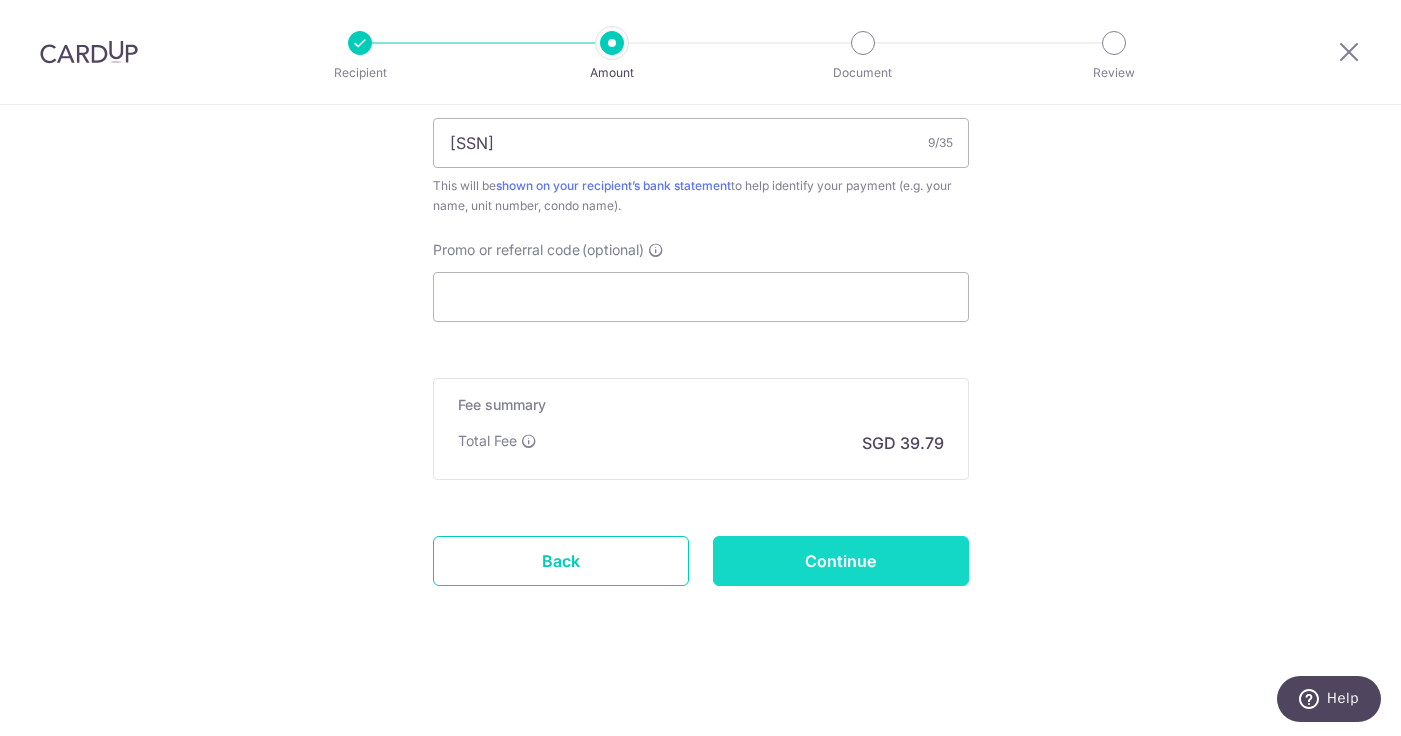 scroll, scrollTop: 1260, scrollLeft: 0, axis: vertical 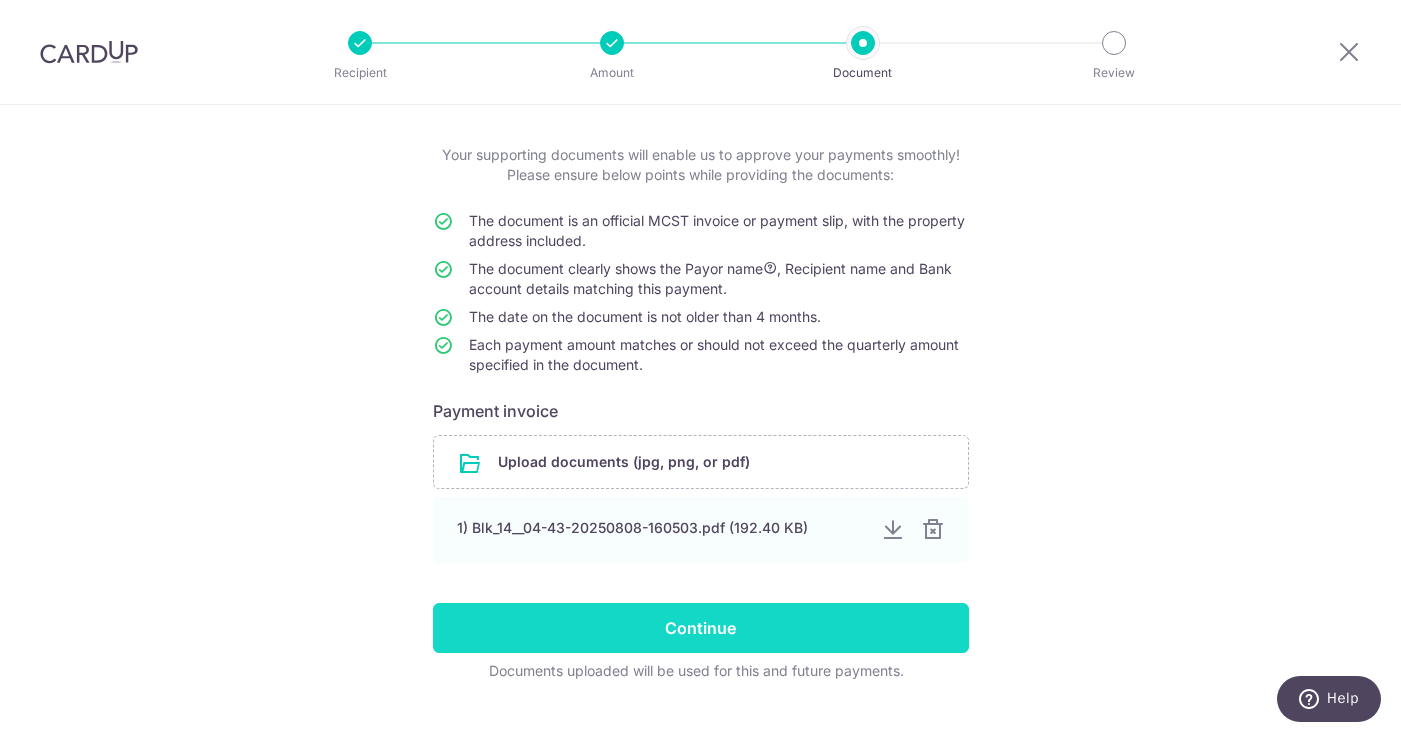 click on "Continue" at bounding box center [701, 628] 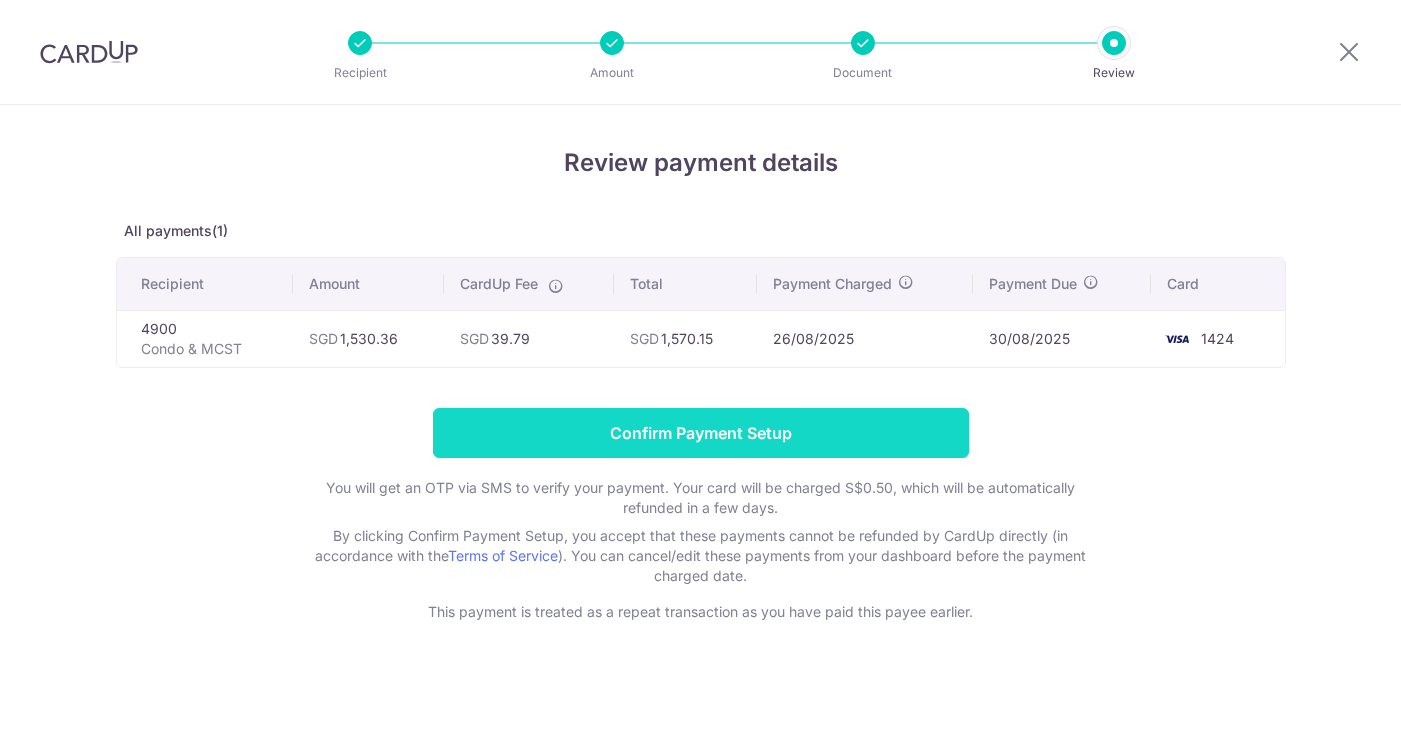 scroll, scrollTop: 0, scrollLeft: 0, axis: both 